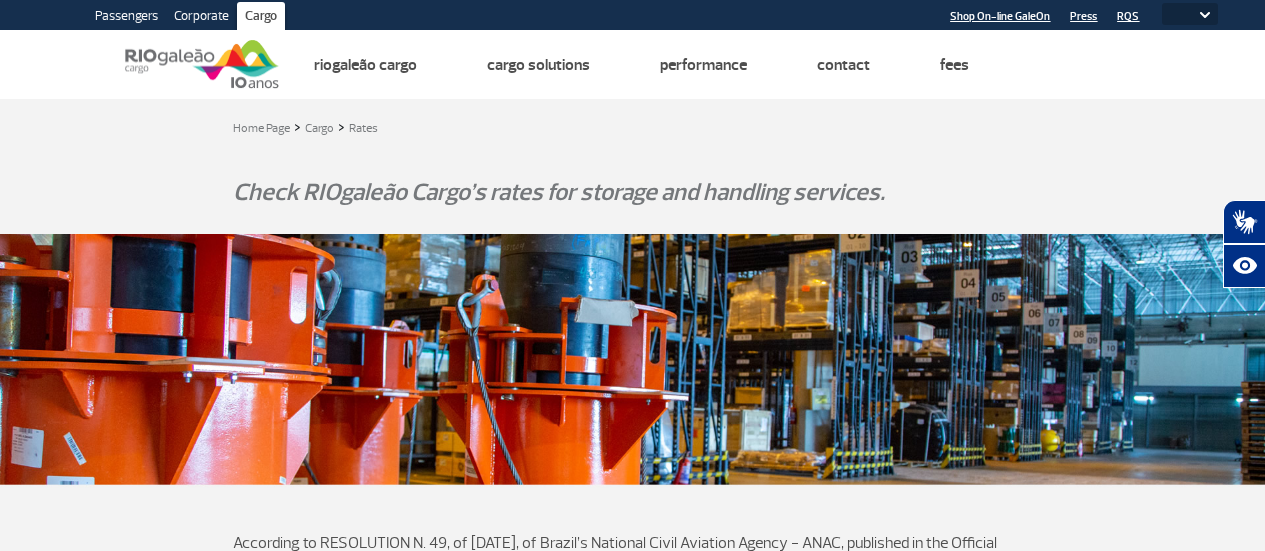 scroll, scrollTop: 0, scrollLeft: 0, axis: both 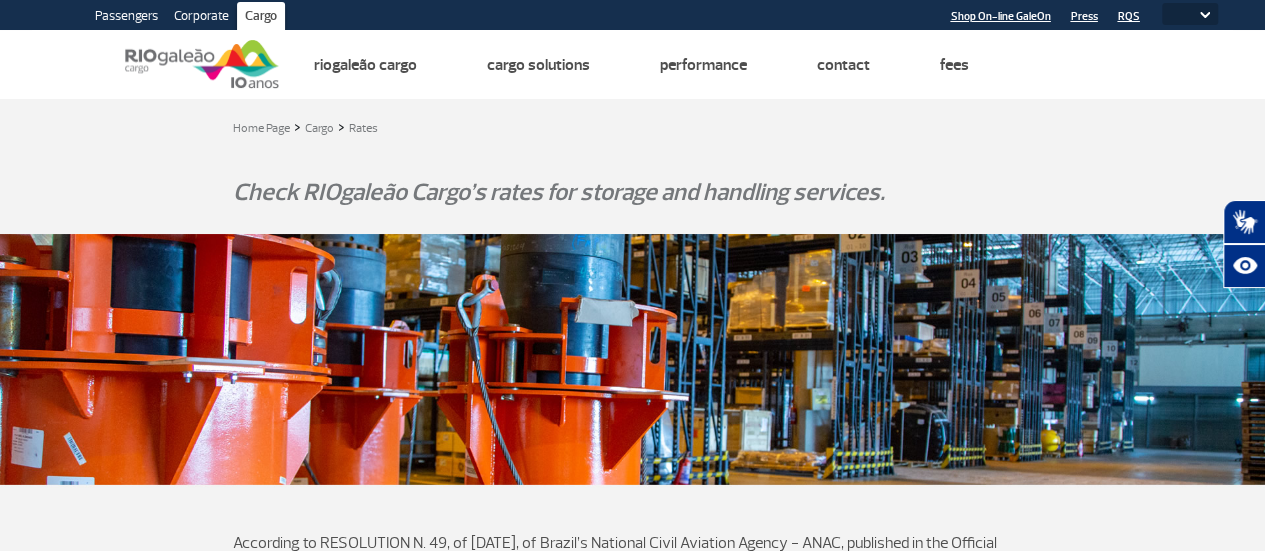 click on "Published on [DATE]." at bounding box center (300, 615) 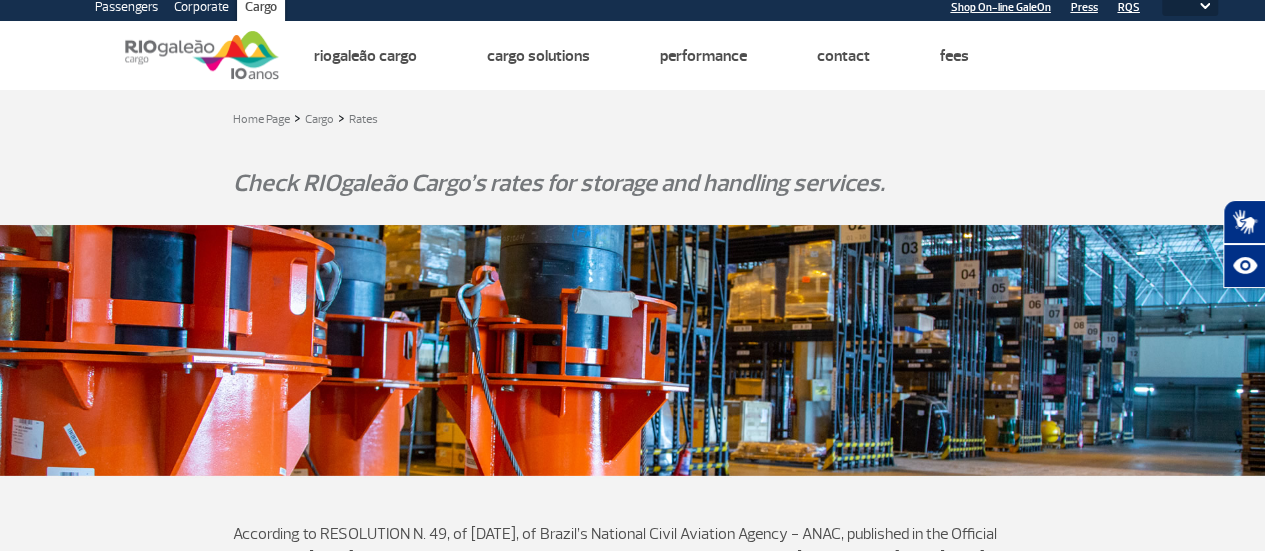 scroll, scrollTop: 0, scrollLeft: 0, axis: both 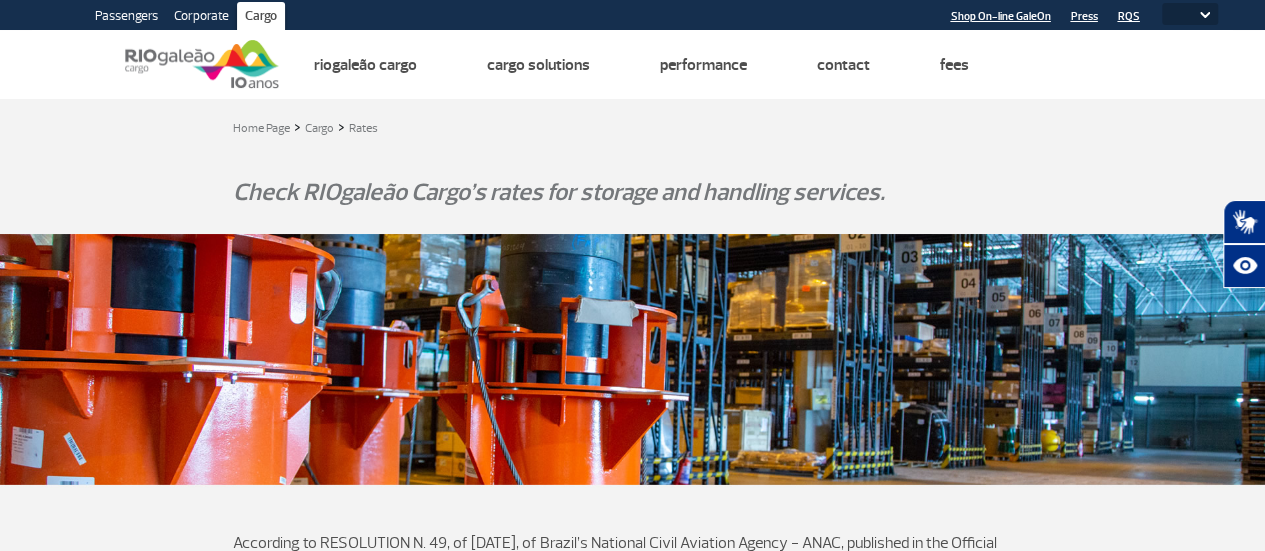 click on "PT   ENG   ESP" at bounding box center (1190, 14) 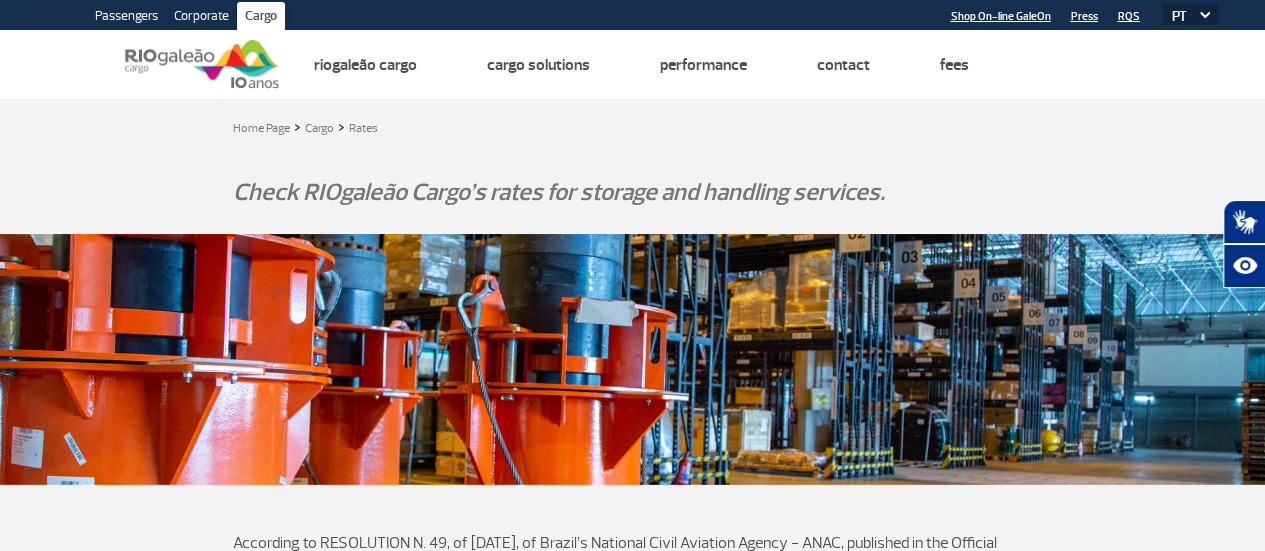 click on "PT   ENG   ESP" at bounding box center (1190, 14) 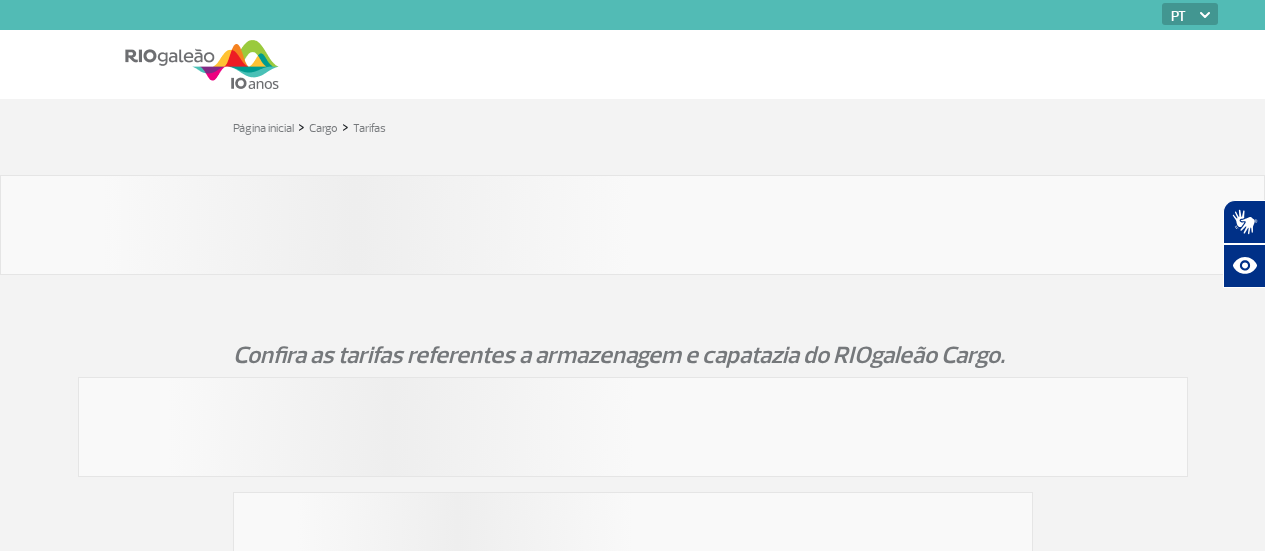 scroll, scrollTop: 0, scrollLeft: 0, axis: both 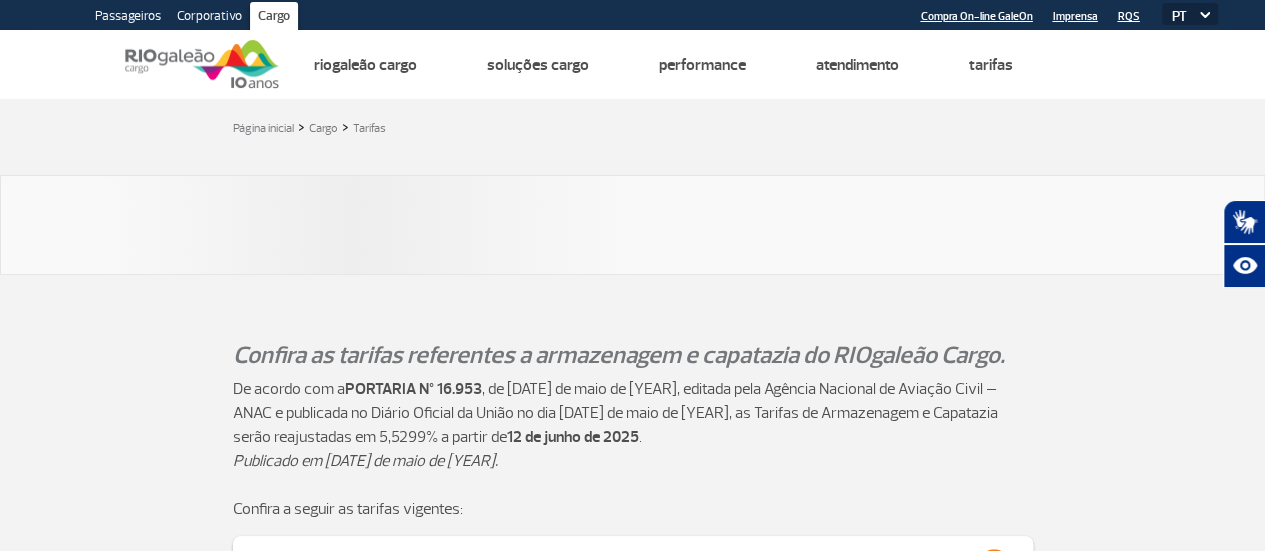click on "Página inicial > Cargo > Tarifas
<br/>
Confira as tarifas referentes a armazenagem e capatazia do RIOgaleão Cargo. De acordo com a PORTARIA Nº 16.953 , de [DATE] de maio de [YEAR], editada pela Agência Nacional de Aviação Civil – ANAC e publicada no Diário Oficial da União no dia [DATE] de maio de [YEAR], as Tarifas de Armazenagem e Capatazia serão reajustadas em 5,5299% a partir de [DATE] de junho de [YEAR].
Publicado em [DATE] de maio de [YEAR].
<br/>
Confira a seguir as tarifas vigentes:
Tabela de Preços Específicos Tabela de Preços Específicos – Prestação de Serviço –<br/> Tarifas vigentes a partir de [DATE]/[DATE]/[YEAR]
<br/>
<br/>
<br/>
Programa de Incentivo <br/> Programa de Incentivos - Cargueiros - [YEAR]
Evolução das Tarifas Aeroportuárias - [YEAR] até [YEAR] [YEAR] - PORTARIA N° 16.953, DE [DATE] DE MAIO DE [YEAR]
[YEAR] - DECISÃO Nº 41, DE [DATE] DE MAIO DE [YEAR]
[YEAR] - DECISÃO Nº 45, DE [DATE] DE MAIO DE [YEAR]
[YEAR] - PORTARIA ANAC Nº 62-SRE, DE [DATE] DE JANEIRO DE [YEAR]" at bounding box center (632, 573) 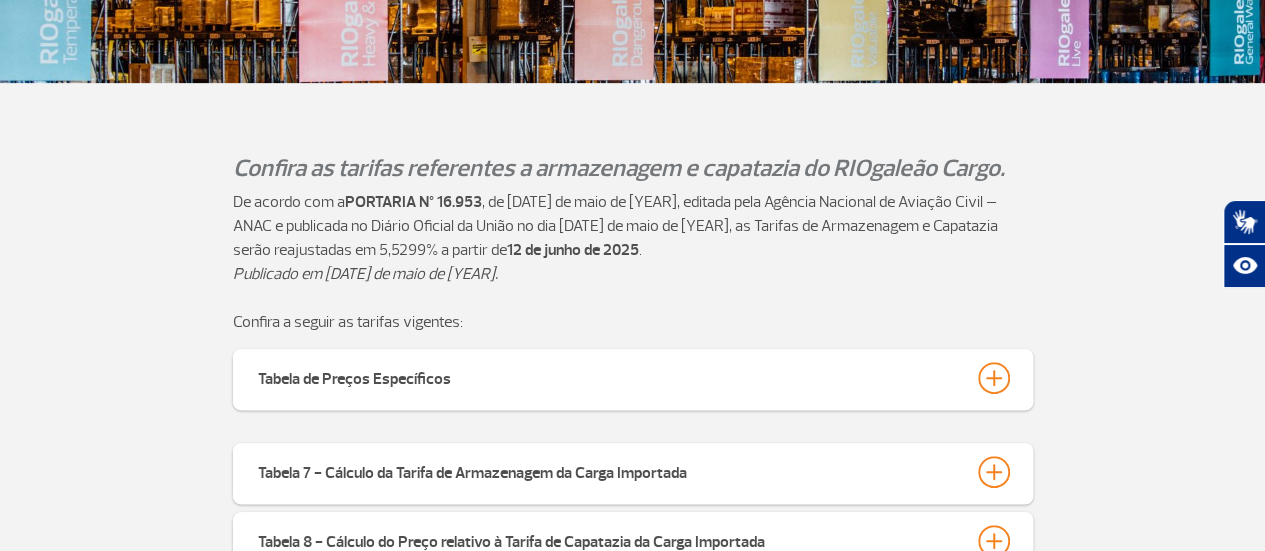 scroll, scrollTop: 400, scrollLeft: 0, axis: vertical 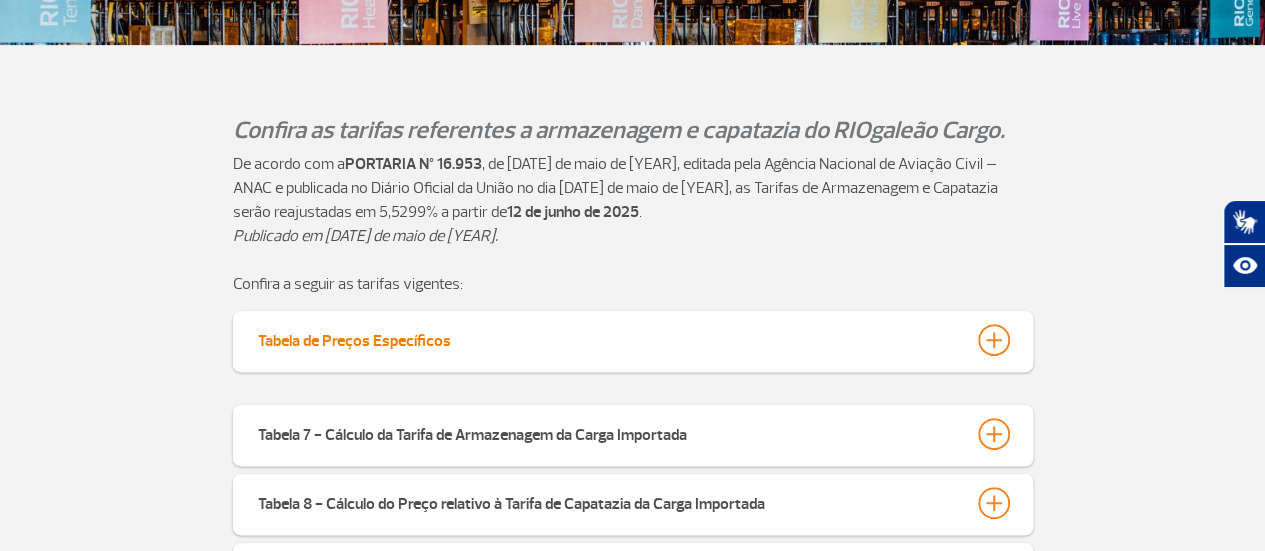 click on "Tabela de Preços Específicos" at bounding box center [633, 340] 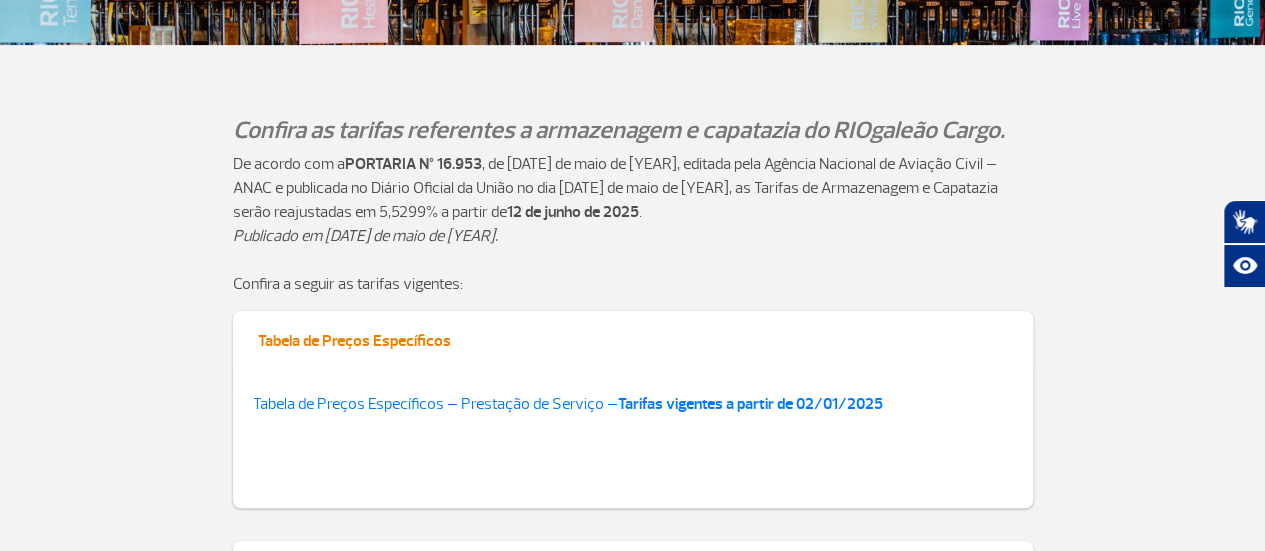 scroll, scrollTop: 650, scrollLeft: 0, axis: vertical 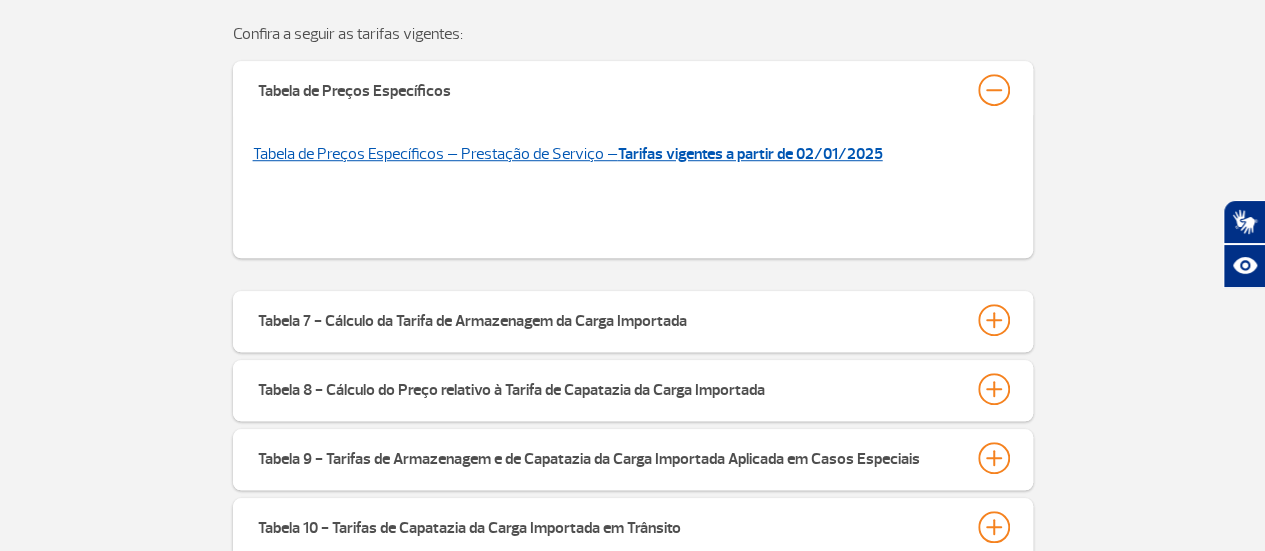click on "Tarifas vigentes a partir de 02/01/2025" at bounding box center (750, 154) 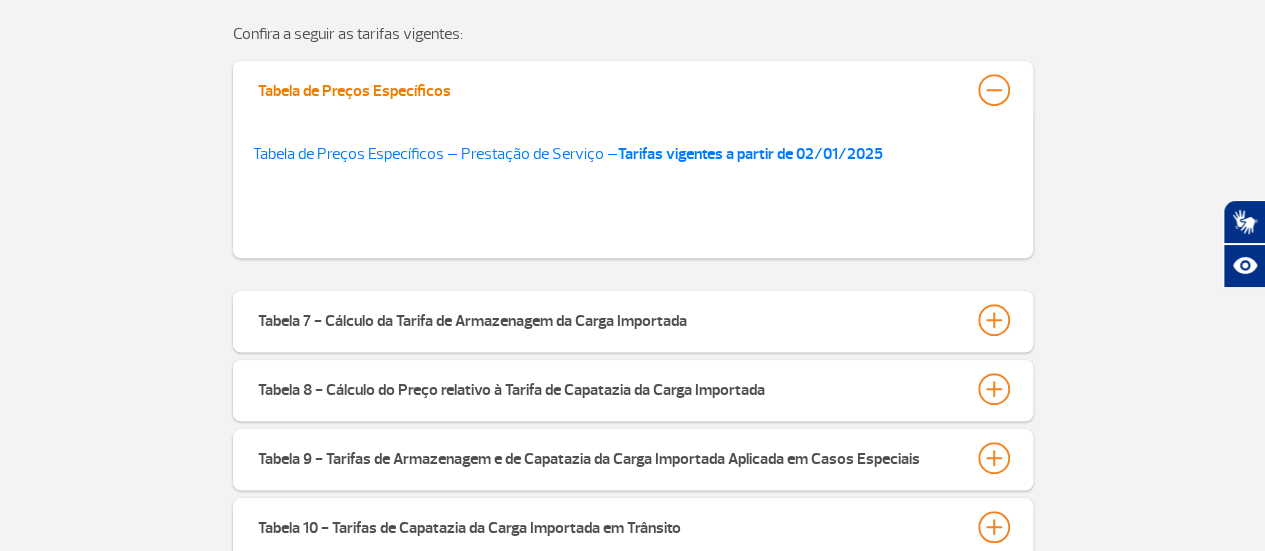 click on "Tabela de Preços Específicos" at bounding box center [633, 90] 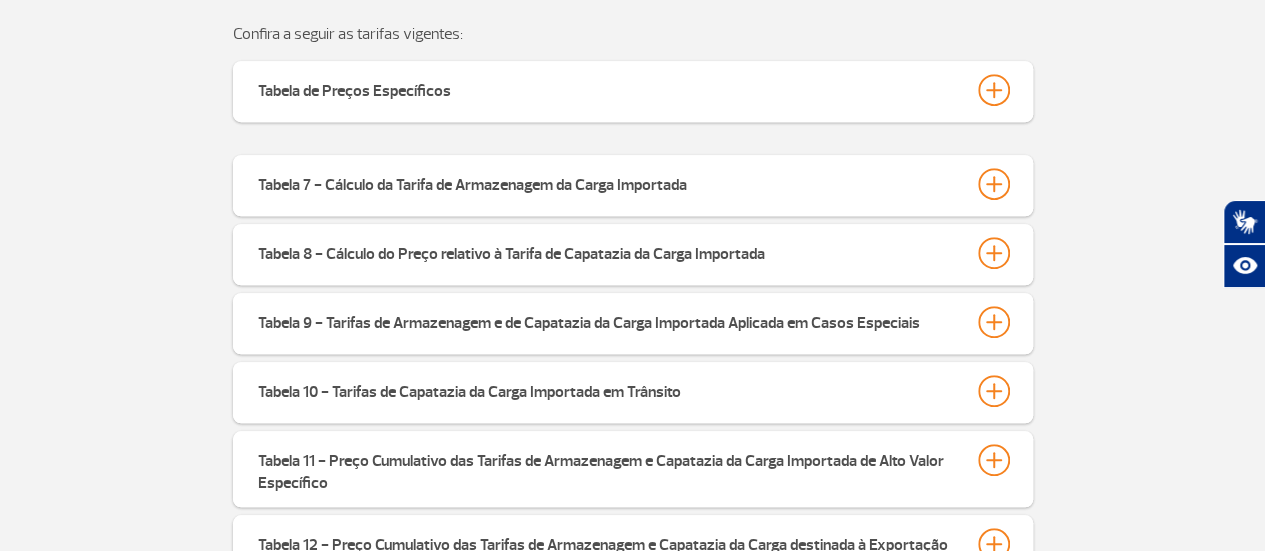 click on "Tabela 7 - Cálculo da Tarifa de Armazenagem da Carga Importada A partir de 01 de janeiro de 2023
Períodos de Armazenagem
Percentual sobre o valor CIF
1º – Até 02 dias úteis
0,55%
2º – De 3 a 5 dias úteis
1,10%
3º – De 6 a 10 dias úteis
1,65%
4º – De 11 a 20 dias úteis
3,30%
Para cada 10 dias úteis ou fração, além do 4º período, até a retirada da mercadoria
+ 1,65%
Observações:
1. A partir do 4º (quarto) período os percentuais são cumulativos;
2. Esta Tabela é aplicada cumulativamente com a Tabela 8 Tabela Cálculo do Preço relativo à Tarifa de Capatazia da Carga Importada.
____________________________________________________________
1. Na aplicação da Tabela Cálculo da Tarifa de Armazenagem da Carga Importada, a Concessionária deverá observar o seguinte:
Até 11 de junho de 2025
R$ 0,0601 por quilograma" at bounding box center (632, 404) 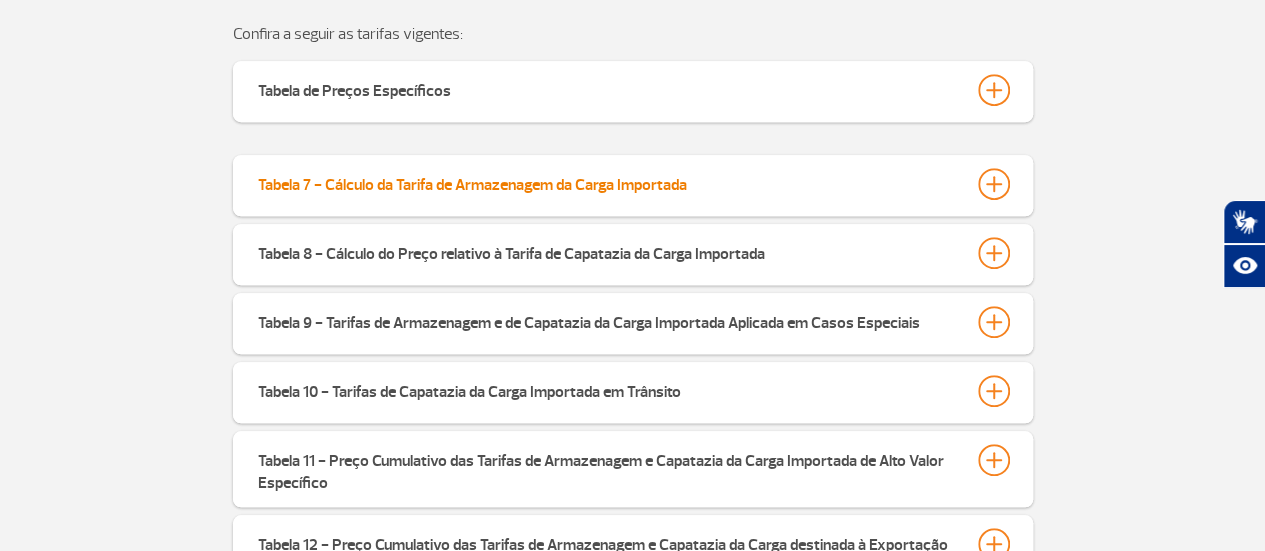 click on "Tabela 7 - Cálculo da Tarifa de Armazenagem da Carga Importada" at bounding box center (633, 184) 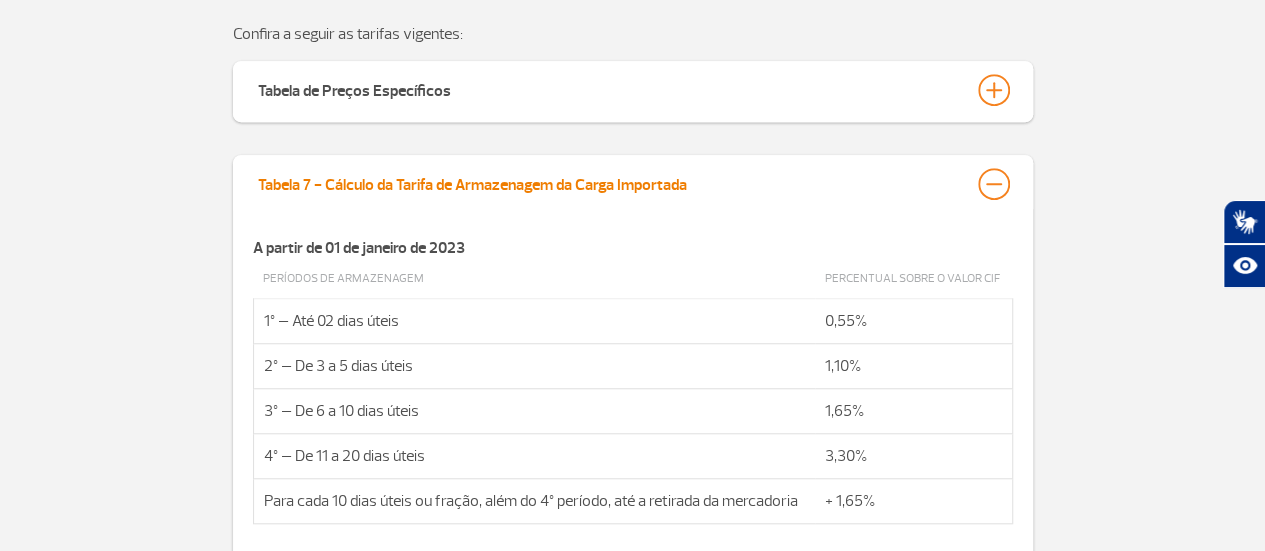 click on "Tabela 7 - Cálculo da Tarifa de Armazenagem da Carga Importada" at bounding box center (633, 184) 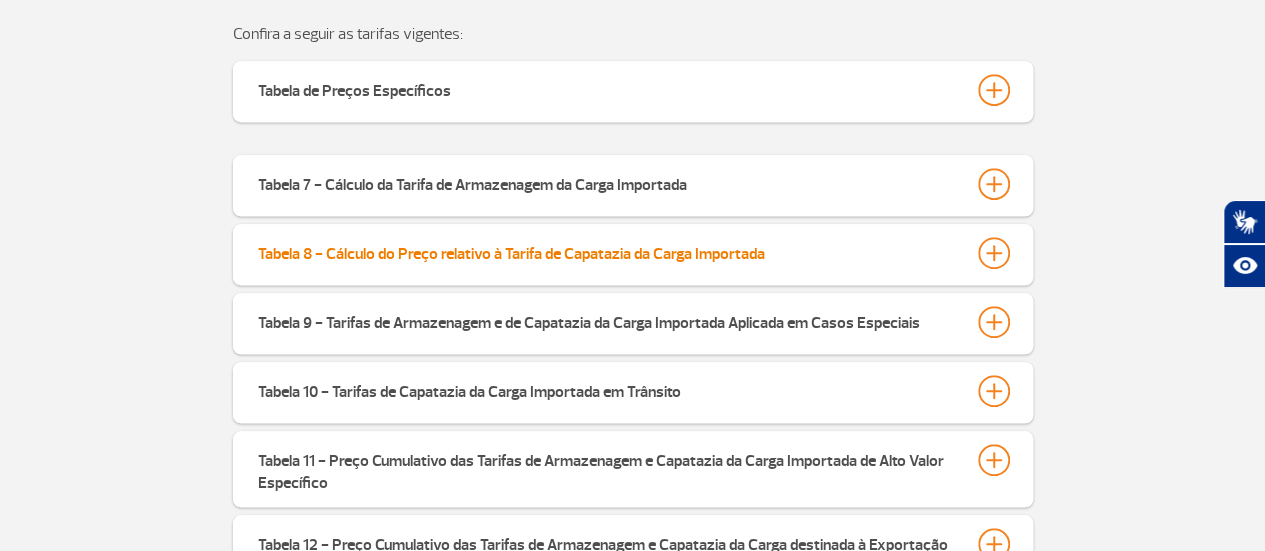 type 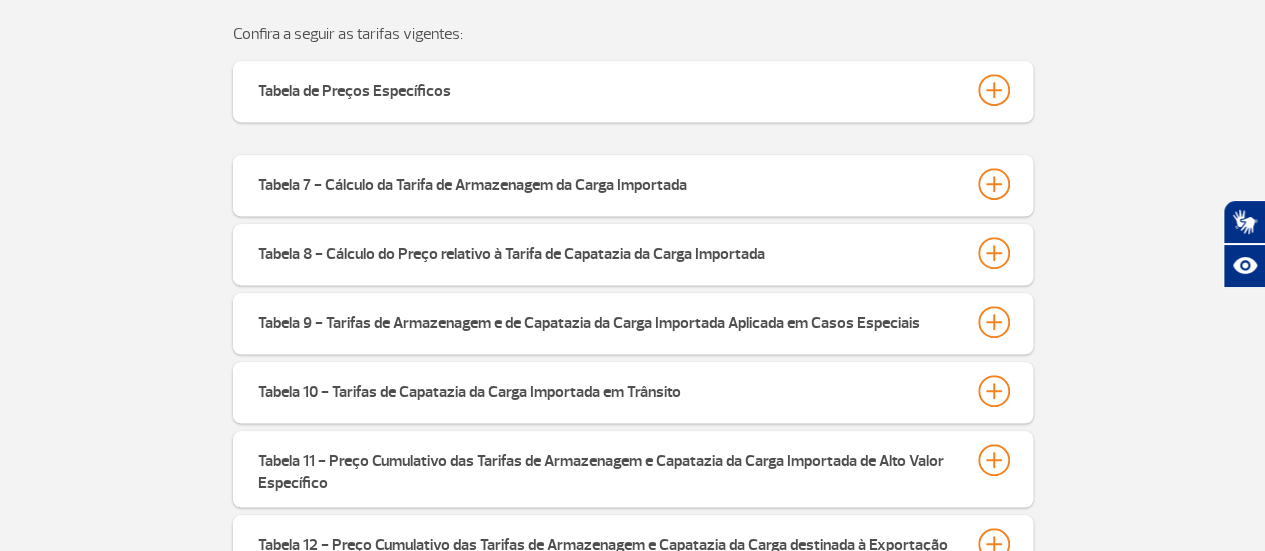 click on "Tabela 7 - Cálculo da Tarifa de Armazenagem da Carga Importada A partir de 01 de janeiro de 2023
Períodos de Armazenagem
Percentual sobre o valor CIF
1º – Até 02 dias úteis
0,55%
2º – De 3 a 5 dias úteis
1,10%
3º – De 6 a 10 dias úteis
1,65%
4º – De 11 a 20 dias úteis
3,30%
Para cada 10 dias úteis ou fração, além do 4º período, até a retirada da mercadoria
+ 1,65%
Observações:
1. A partir do 4º (quarto) período os percentuais são cumulativos;
2. Esta Tabela é aplicada cumulativamente com a Tabela 8 Tabela Cálculo do Preço relativo à Tarifa de Capatazia da Carga Importada.
____________________________________________________________
1. Na aplicação da Tabela Cálculo da Tarifa de Armazenagem da Carga Importada, a Concessionária deverá observar o seguinte:
Até 11 de junho de 2025
R$ 0,0601 por quilograma" at bounding box center [632, 404] 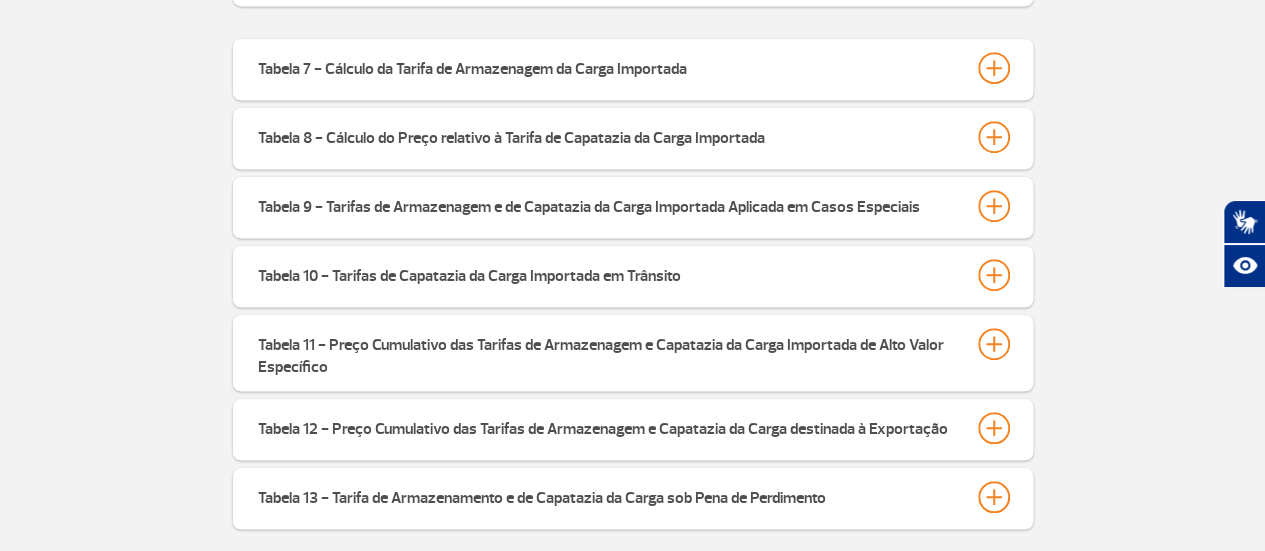 scroll, scrollTop: 770, scrollLeft: 0, axis: vertical 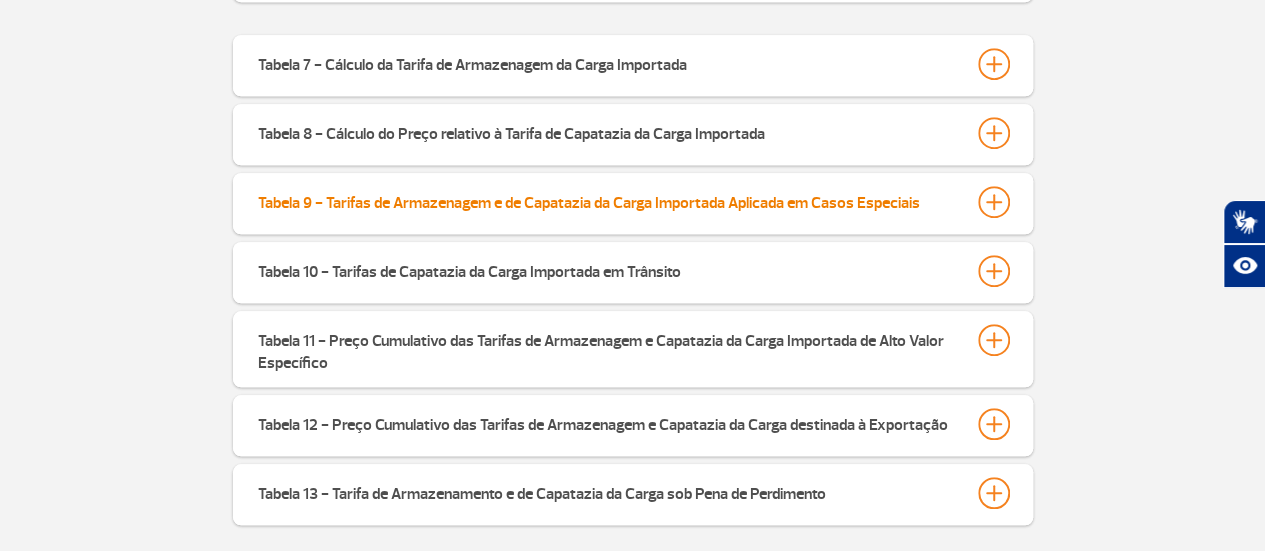 click on "Tabela 9 - Tarifas de Armazenagem e de Capatazia da Carga Importada Aplicada em Casos Especiais" at bounding box center [589, 200] 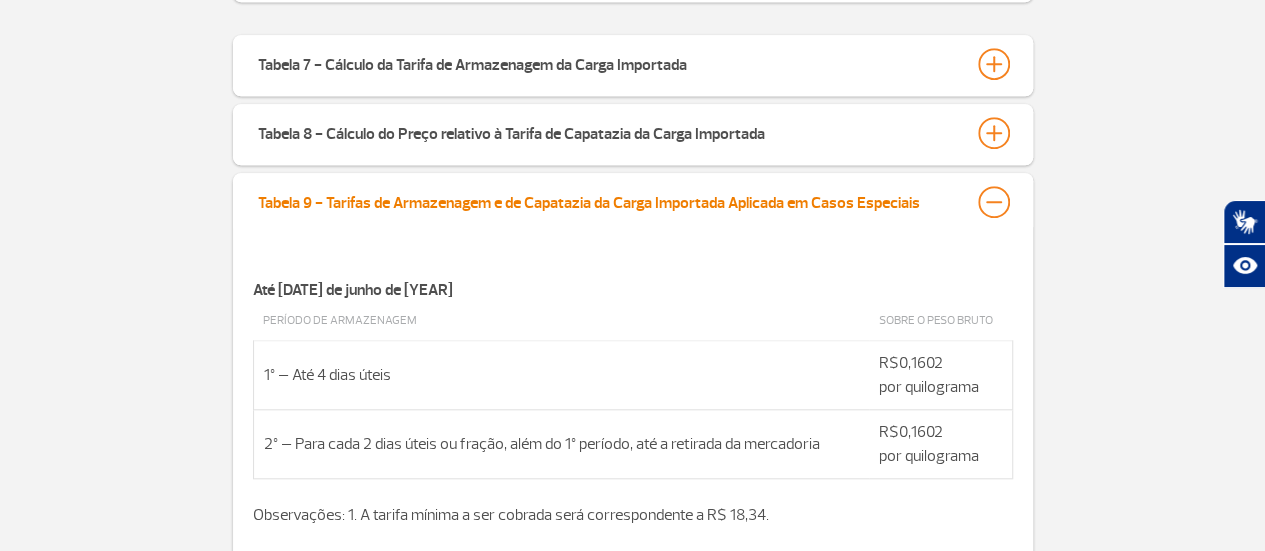 type 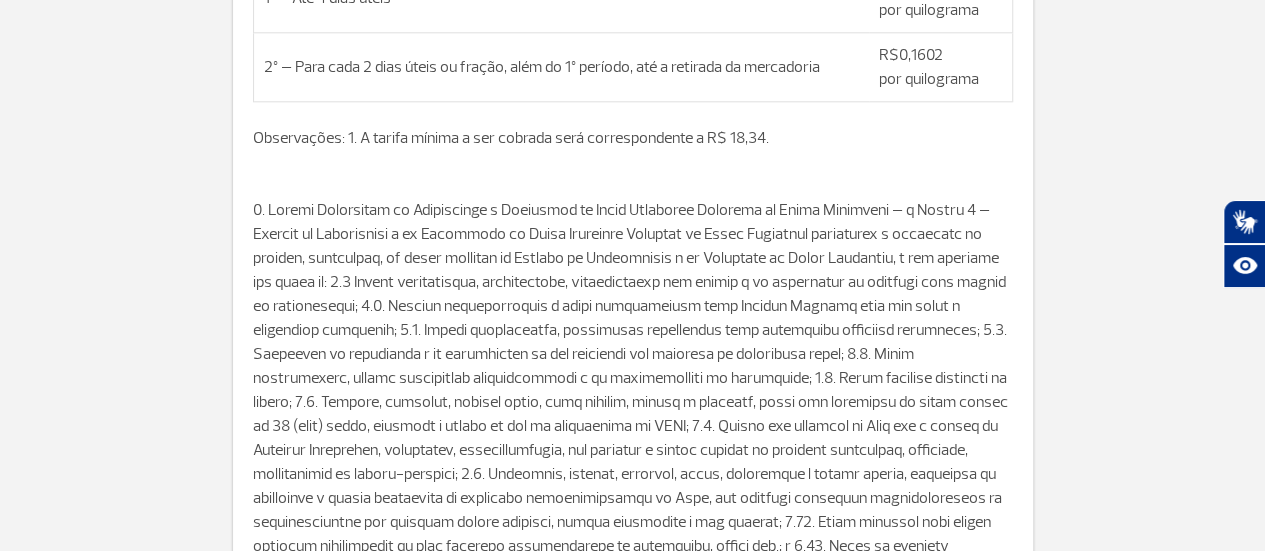 scroll, scrollTop: 1170, scrollLeft: 0, axis: vertical 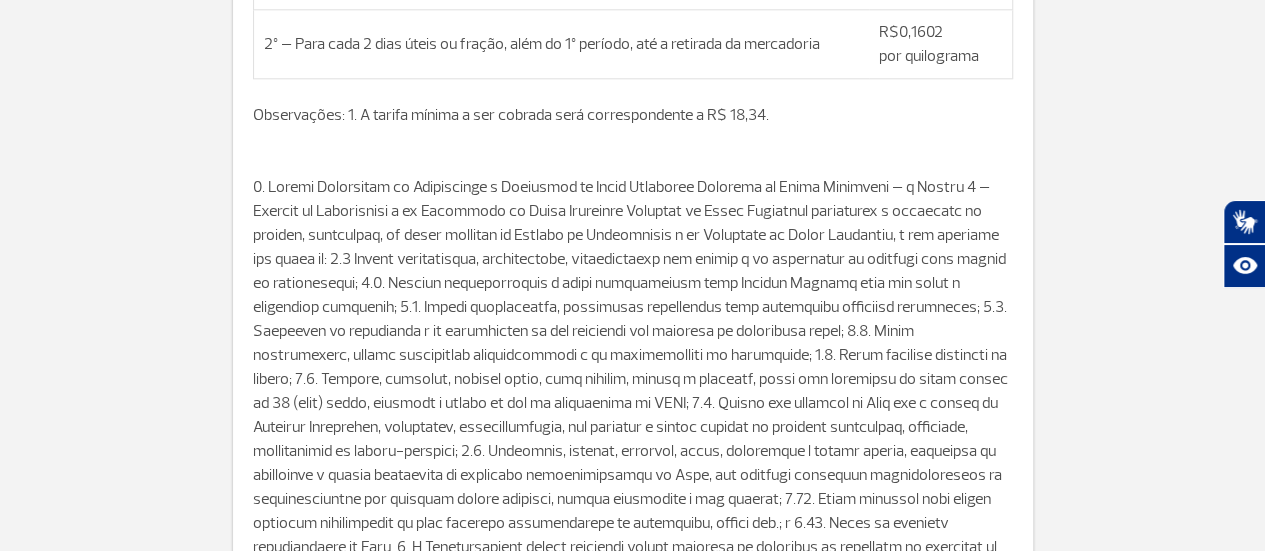 click at bounding box center [633, 379] 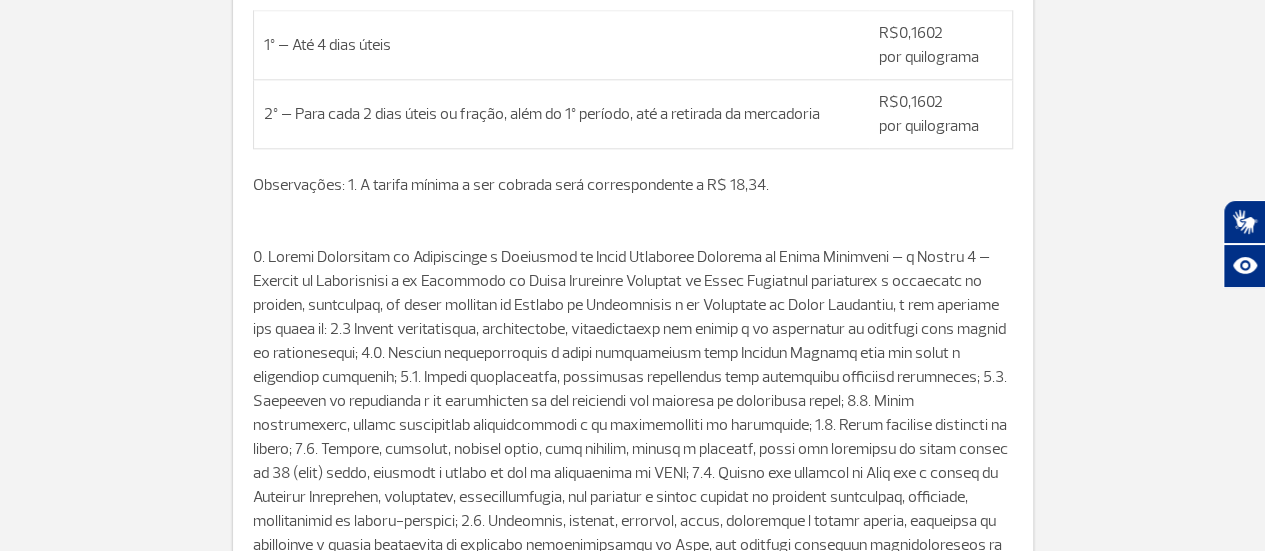 scroll, scrollTop: 1078, scrollLeft: 0, axis: vertical 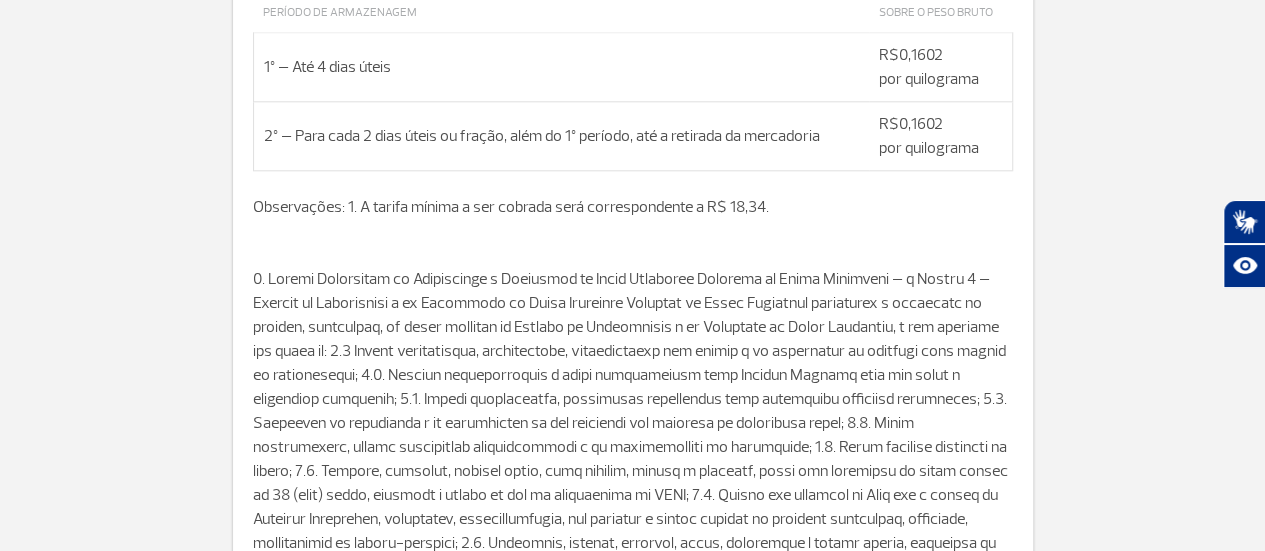 click on "Observações: 1. A tarifa mínima a ser cobrada será correspondente a R$ 18,34." at bounding box center [633, 195] 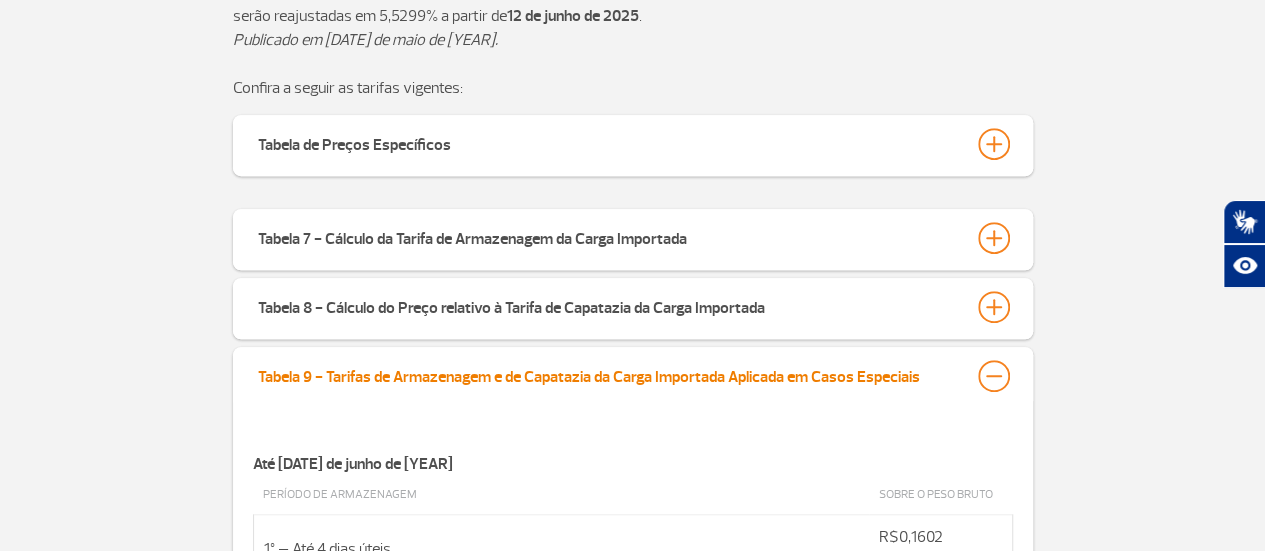 click on "Tabela 9 - Tarifas de Armazenagem e de Capatazia da Carga Importada Aplicada em Casos Especiais" at bounding box center (589, 374) 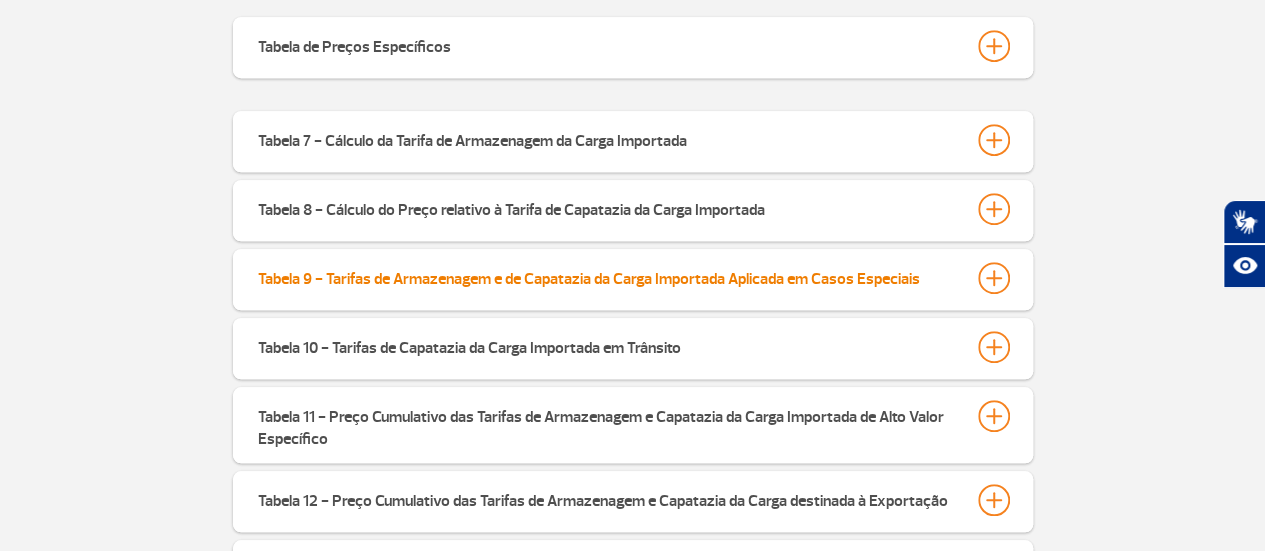 scroll, scrollTop: 916, scrollLeft: 0, axis: vertical 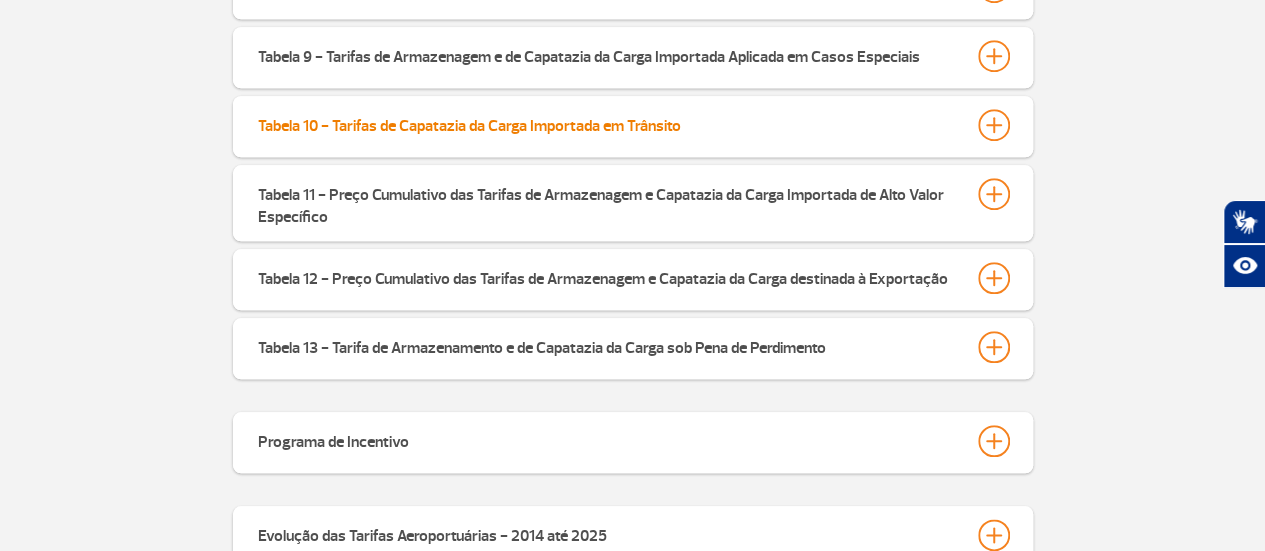click on "Tabela 10 - Tarifas de Capatazia da Carga Importada em Trânsito" at bounding box center [633, 125] 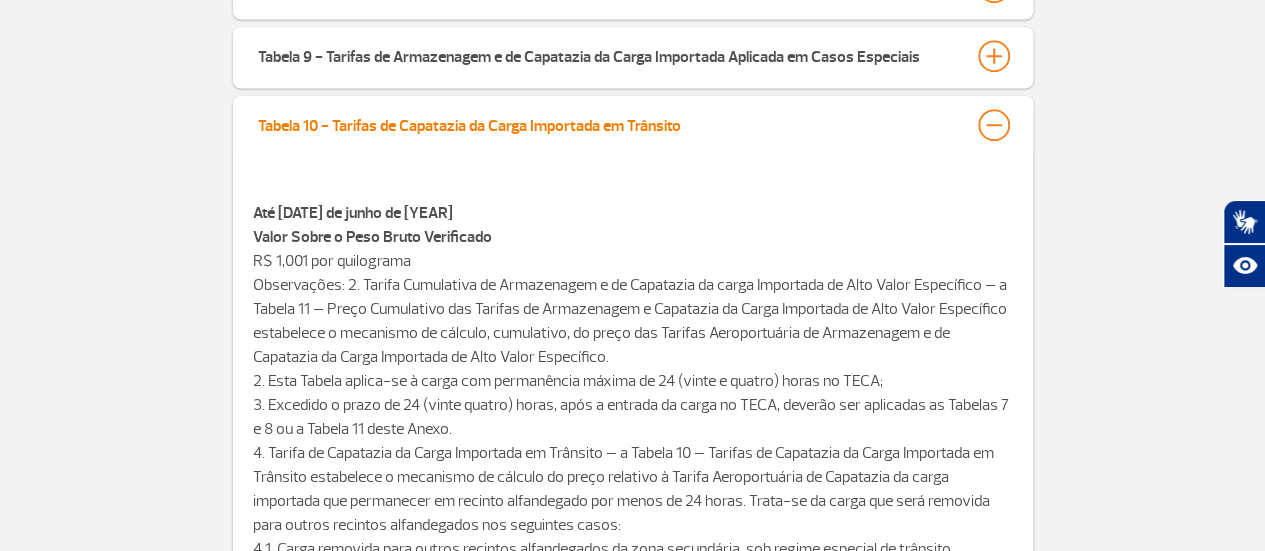 click on "Tabela 10 - Tarifas de Capatazia da Carga Importada em Trânsito" at bounding box center [633, 125] 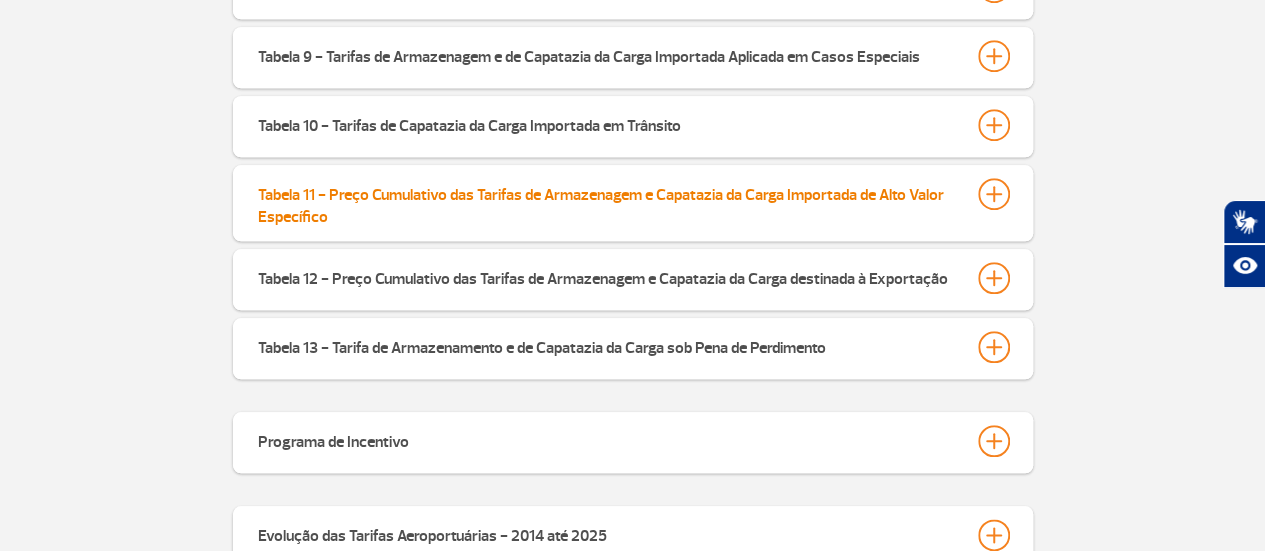 type 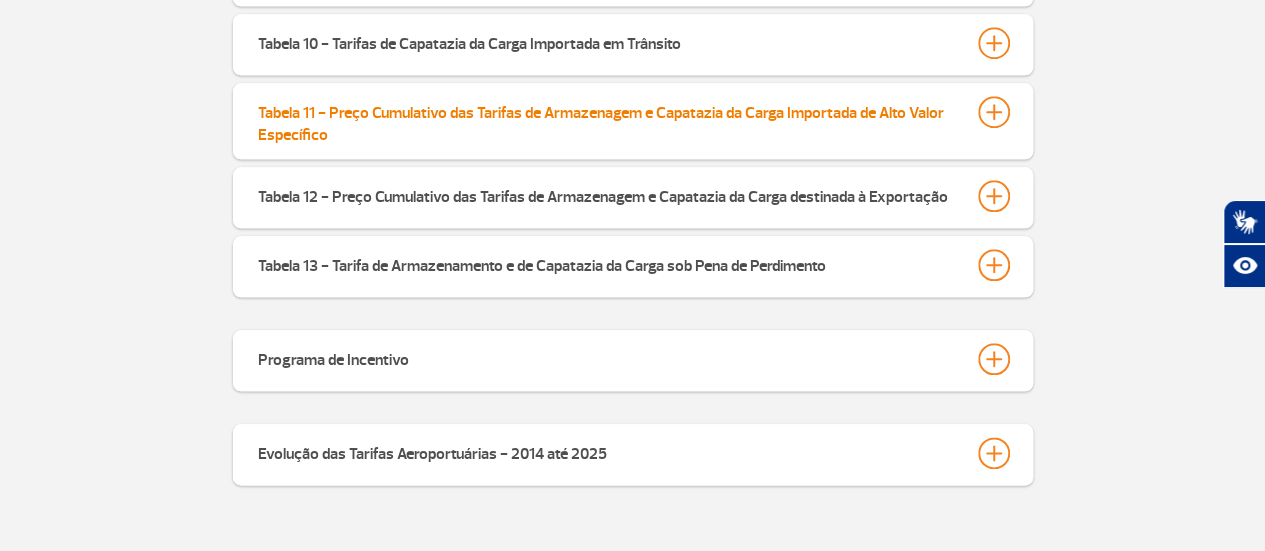scroll, scrollTop: 996, scrollLeft: 0, axis: vertical 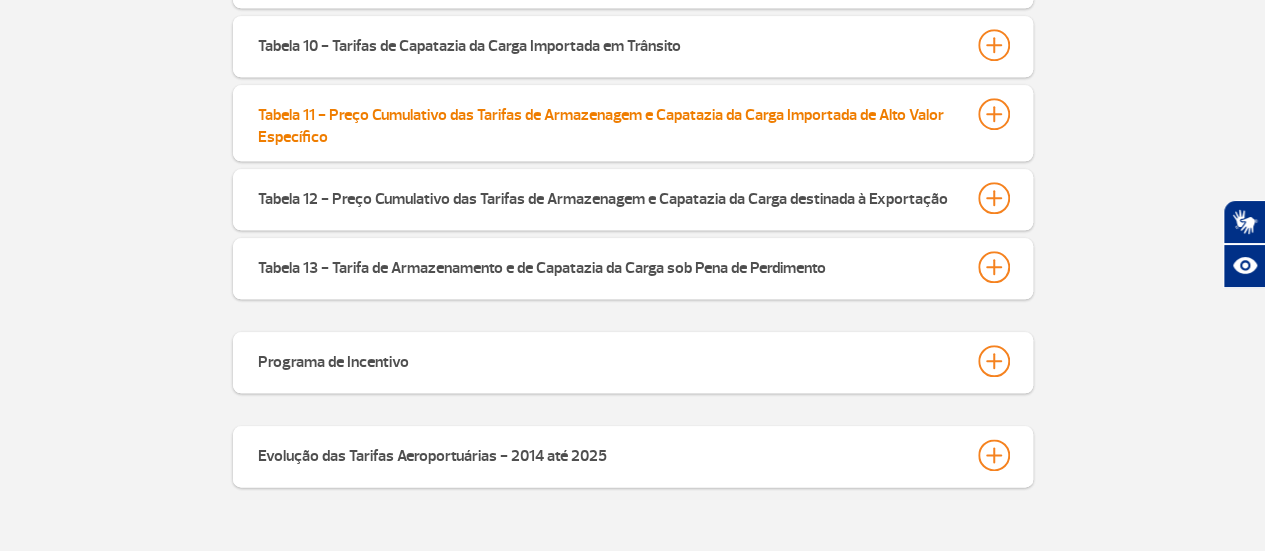 click on "Tabela 12 - Preço Cumulativo das Tarifas de Armazenagem e Capatazia da Carga destinada à Exportação" at bounding box center [603, 196] 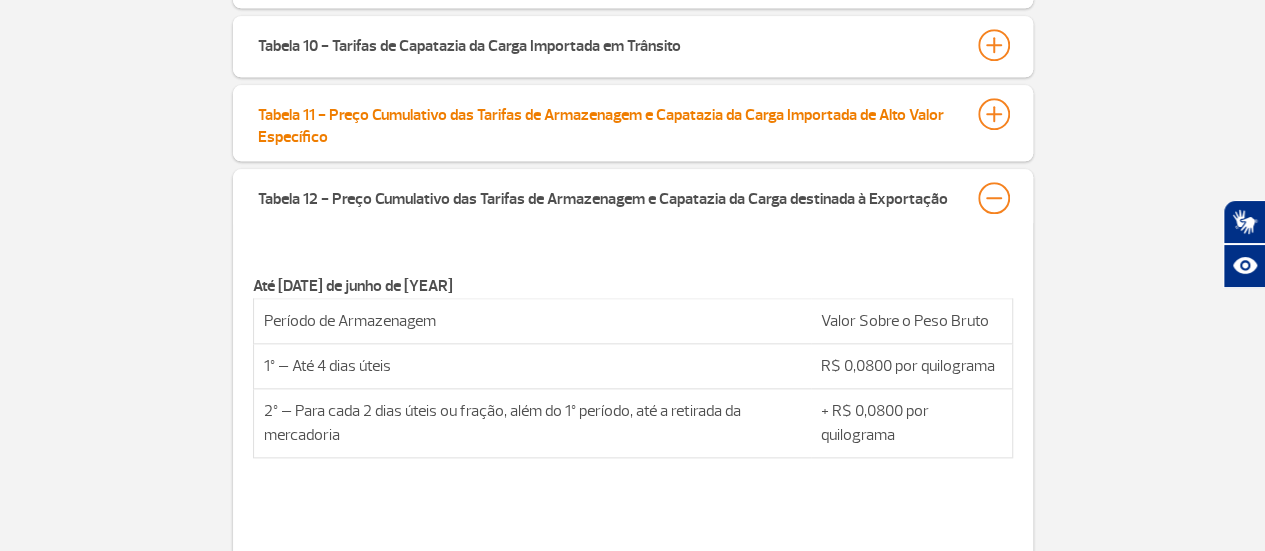 click on "Tabela 12 - Preço Cumulativo das Tarifas de Armazenagem e Capatazia da Carga destinada à Exportação" at bounding box center [603, 196] 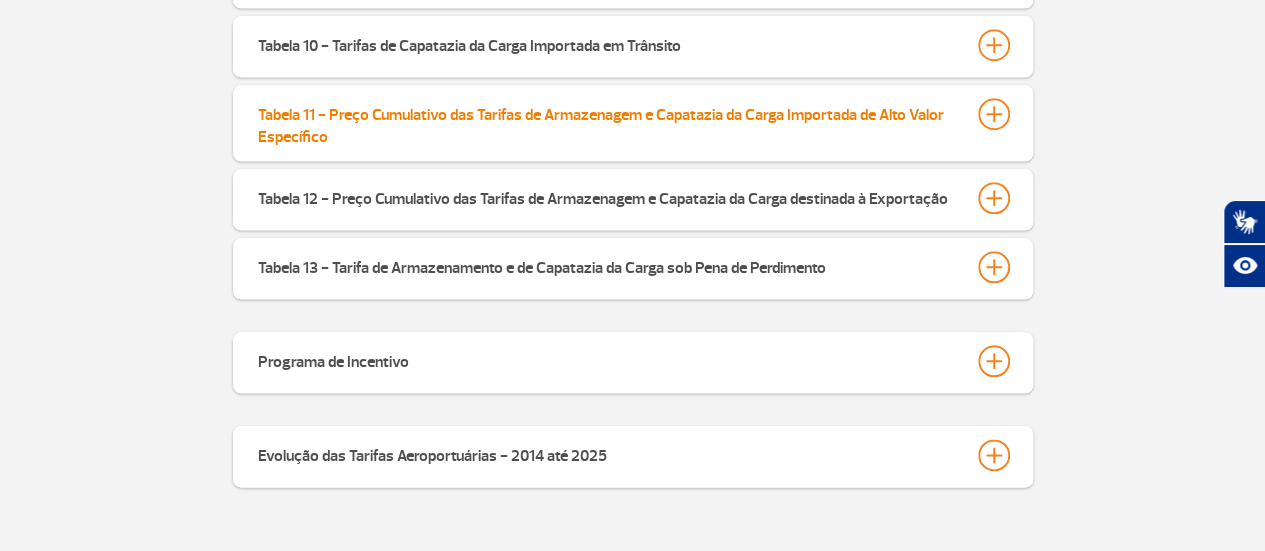 type 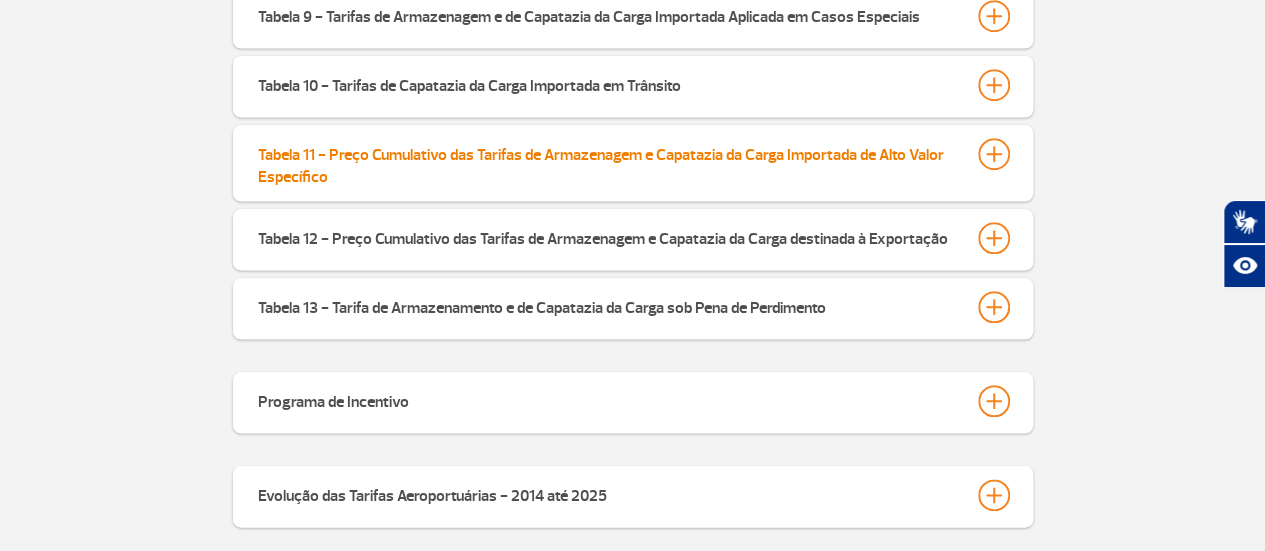 scroll, scrollTop: 916, scrollLeft: 0, axis: vertical 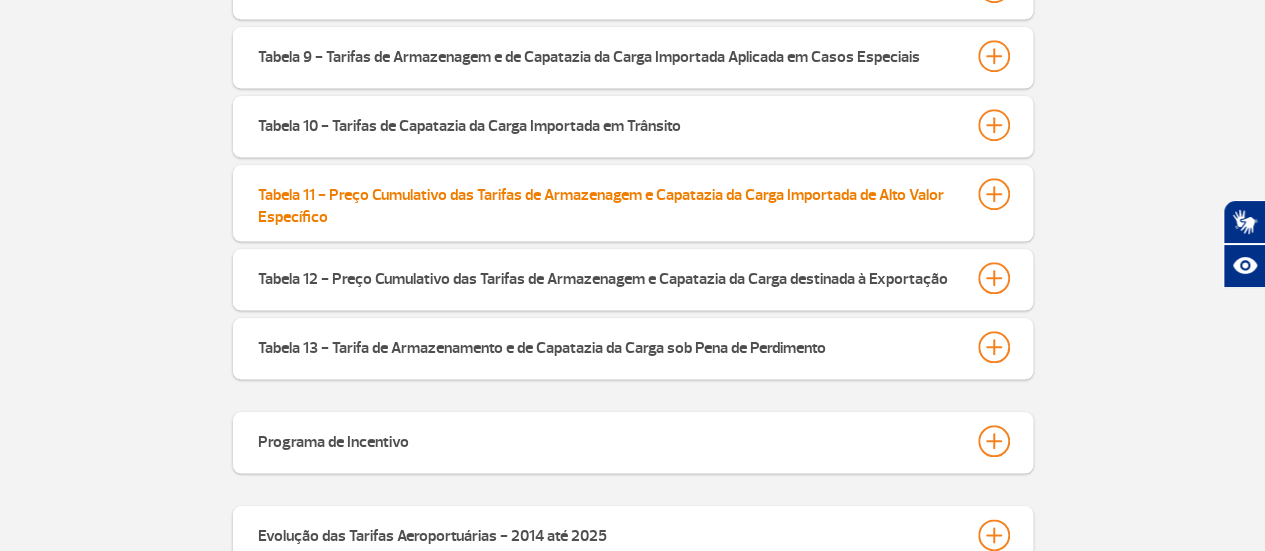 click on "Tabela 11 - Preço Cumulativo das Tarifas de Armazenagem e Capatazia da Carga Importada de Alto Valor Específico" at bounding box center (608, 203) 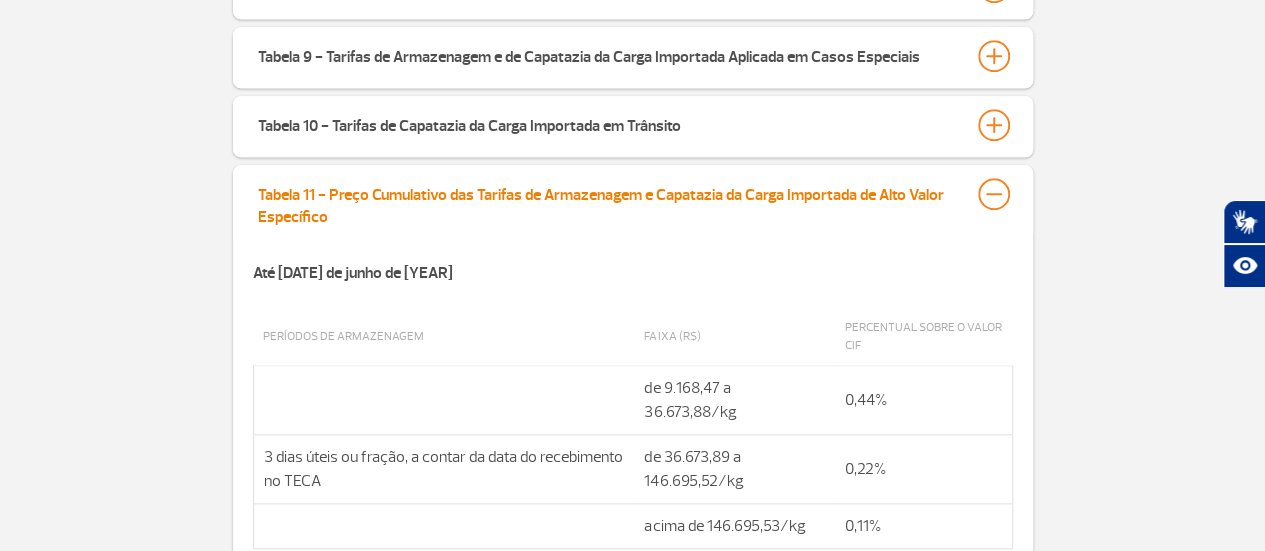 type 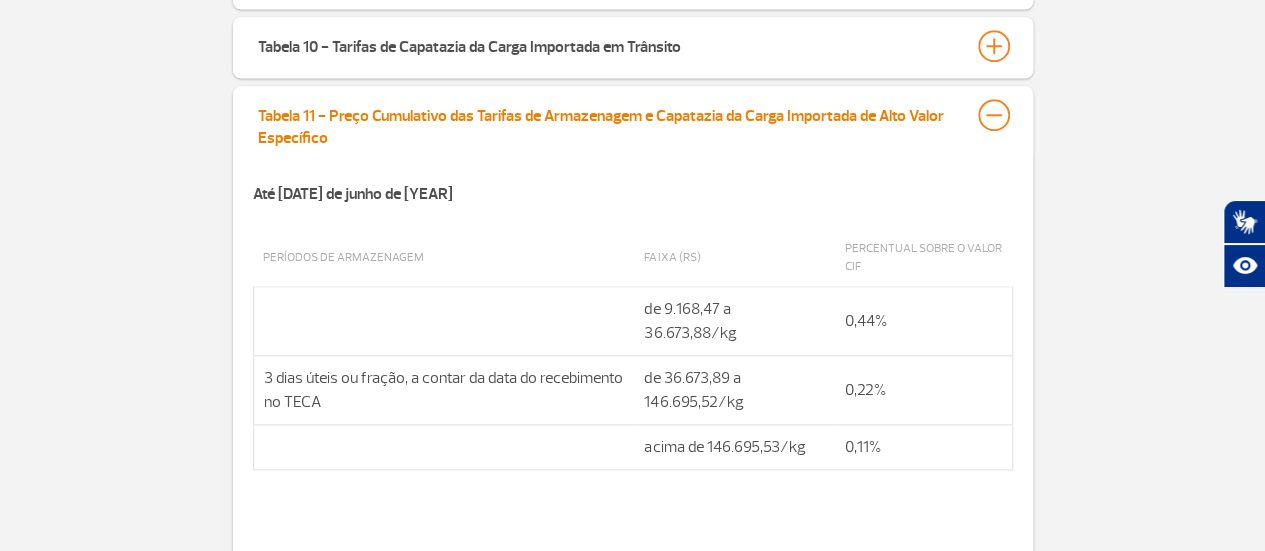 scroll, scrollTop: 996, scrollLeft: 0, axis: vertical 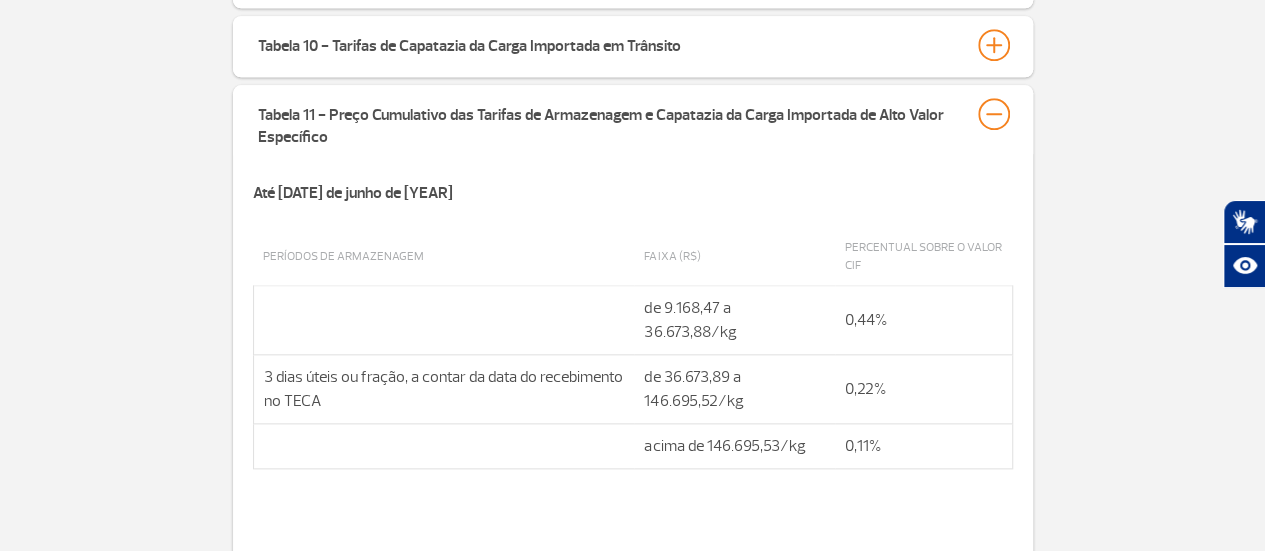click on "Tabela 7 - Cálculo da Tarifa de Armazenagem da Carga Importada A partir de 01 de janeiro de 2023
Períodos de Armazenagem
Percentual sobre o valor CIF
1º – Até 02 dias úteis
0,55%
2º – De 3 a 5 dias úteis
1,10%
3º – De 6 a 10 dias úteis
1,65%
4º – De 11 a 20 dias úteis
3,30%
Para cada 10 dias úteis ou fração, além do 4º período, até a retirada da mercadoria
+ 1,65%
Observações:
1. A partir do 4º (quarto) período os percentuais são cumulativos;
2. Esta Tabela é aplicada cumulativamente com a Tabela 8 Tabela Cálculo do Preço relativo à Tarifa de Capatazia da Carga Importada.
____________________________________________________________
1. Na aplicação da Tabela Cálculo da Tarifa de Armazenagem da Carga Importada, a Concessionária deverá observar o seguinte:
Até 11 de junho de 2025
R$ 0,0601 por quilograma" at bounding box center (632, 654) 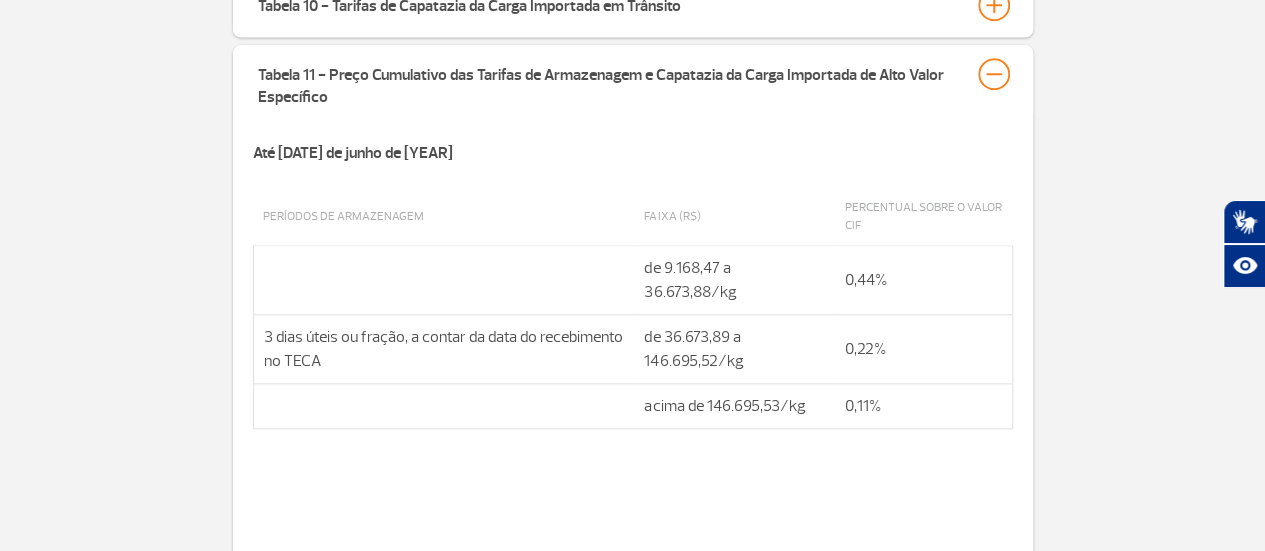 scroll, scrollTop: 996, scrollLeft: 0, axis: vertical 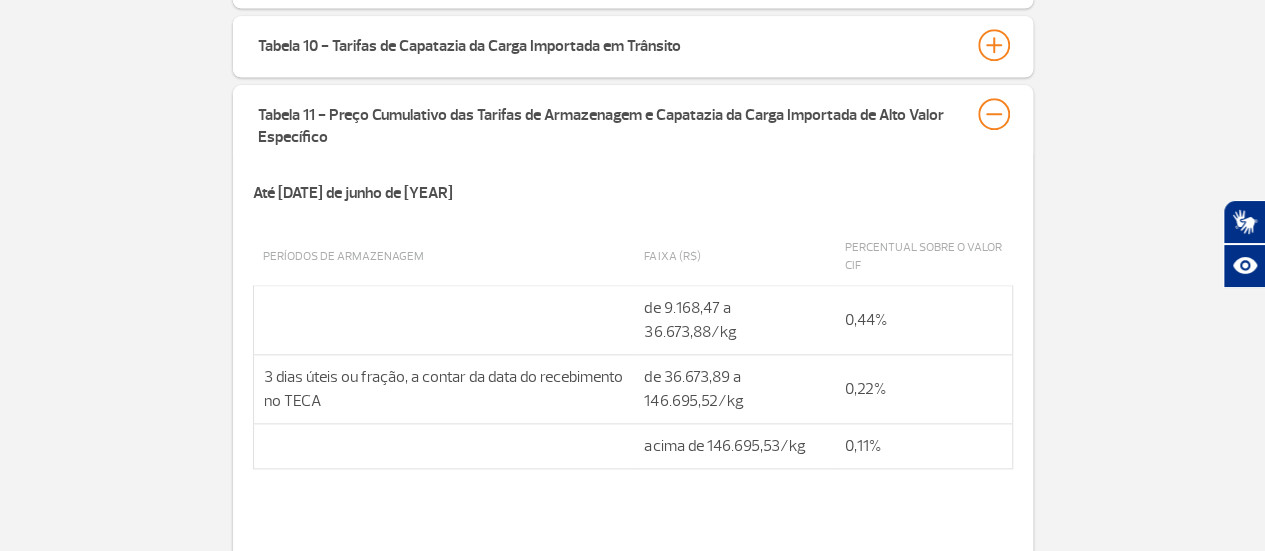click on "Tabela 7 - Cálculo da Tarifa de Armazenagem da Carga Importada A partir de 01 de janeiro de 2023
Períodos de Armazenagem
Percentual sobre o valor CIF
1º – Até 02 dias úteis
0,55%
2º – De 3 a 5 dias úteis
1,10%
3º – De 6 a 10 dias úteis
1,65%
4º – De 11 a 20 dias úteis
3,30%
Para cada 10 dias úteis ou fração, além do 4º período, até a retirada da mercadoria
+ 1,65%
Observações:
1. A partir do 4º (quarto) período os percentuais são cumulativos;
2. Esta Tabela é aplicada cumulativamente com a Tabela 8 Tabela Cálculo do Preço relativo à Tarifa de Capatazia da Carga Importada.
____________________________________________________________
1. Na aplicação da Tabela Cálculo da Tarifa de Armazenagem da Carga Importada, a Concessionária deverá observar o seguinte:
Até 11 de junho de 2025
R$ 0,0601 por quilograma" at bounding box center [632, 654] 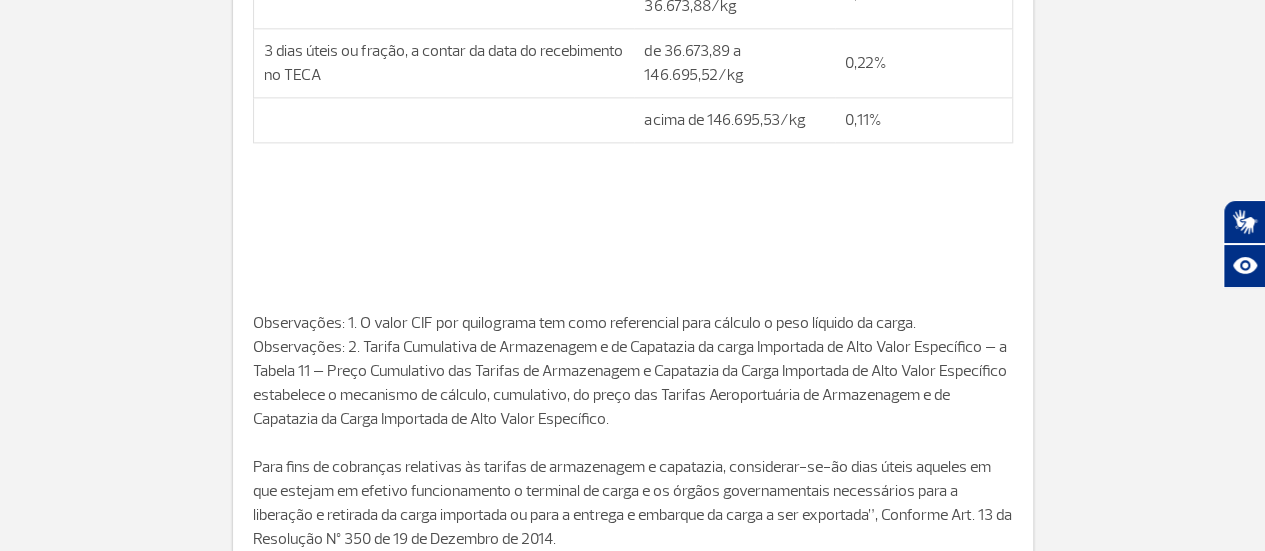 scroll, scrollTop: 1316, scrollLeft: 0, axis: vertical 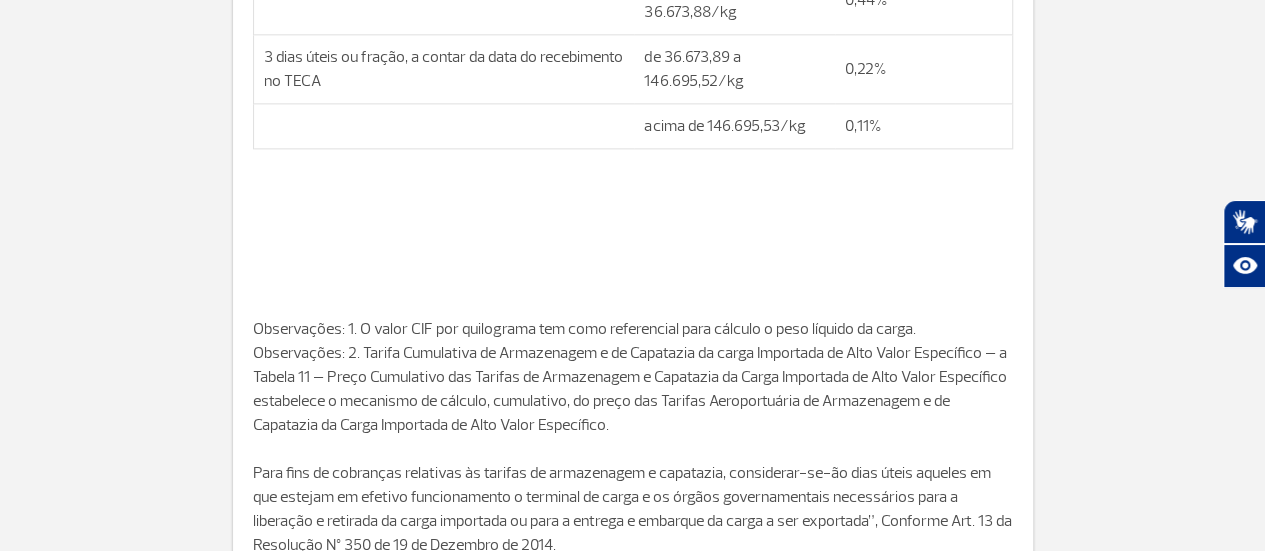 click on "Tabela 7 - Cálculo da Tarifa de Armazenagem da Carga Importada A partir de 01 de janeiro de 2023
Períodos de Armazenagem
Percentual sobre o valor CIF
1º – Até 02 dias úteis
0,55%
2º – De 3 a 5 dias úteis
1,10%
3º – De 6 a 10 dias úteis
1,65%
4º – De 11 a 20 dias úteis
3,30%
Para cada 10 dias úteis ou fração, além do 4º período, até a retirada da mercadoria
+ 1,65%
Observações:
1. A partir do 4º (quarto) período os percentuais são cumulativos;
2. Esta Tabela é aplicada cumulativamente com a Tabela 8 Tabela Cálculo do Preço relativo à Tarifa de Capatazia da Carga Importada.
____________________________________________________________
1. Na aplicação da Tabela Cálculo da Tarifa de Armazenagem da Carga Importada, a Concessionária deverá observar o seguinte:
Até 11 de junho de 2025
R$ 0,0601 por quilograma" at bounding box center [632, 334] 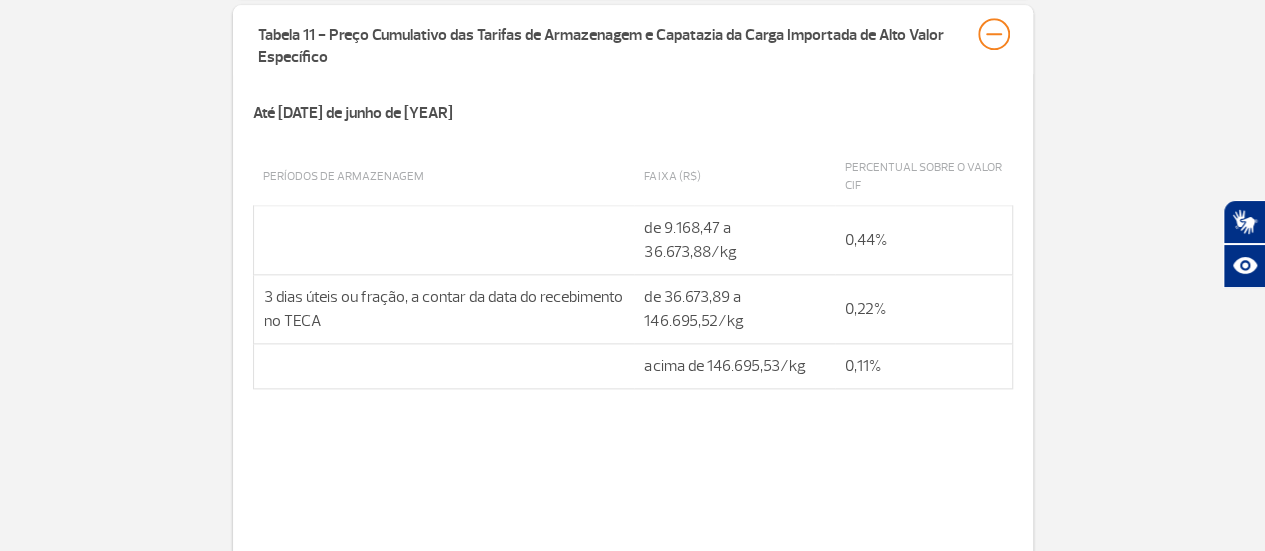 scroll, scrollTop: 1076, scrollLeft: 0, axis: vertical 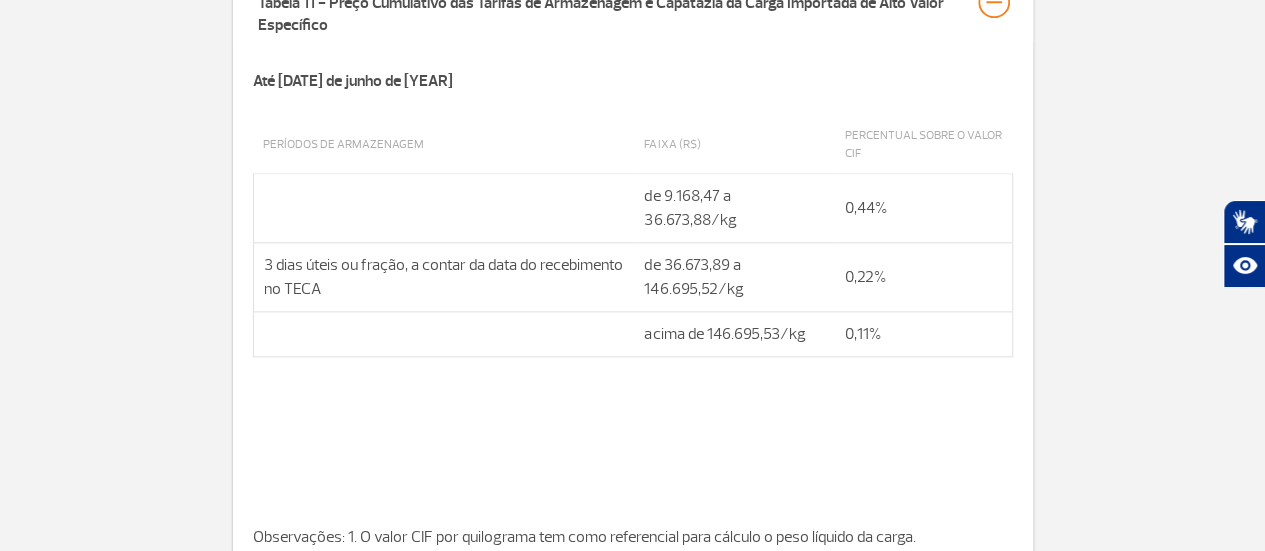 click on "Até 11 de junho de 2025" at bounding box center [633, 93] 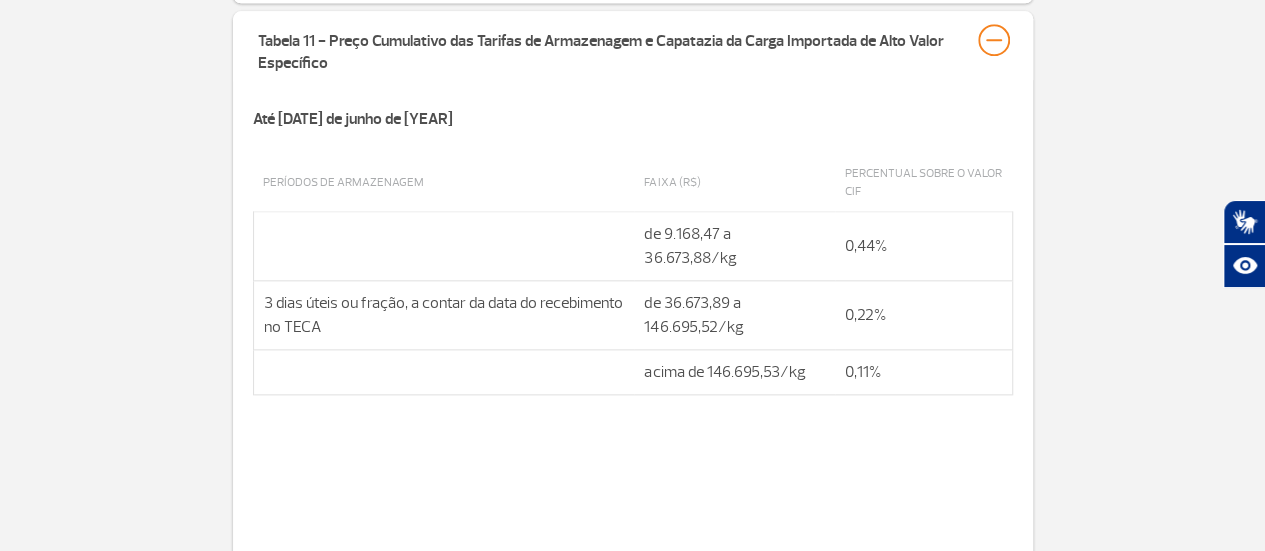 scroll, scrollTop: 1068, scrollLeft: 0, axis: vertical 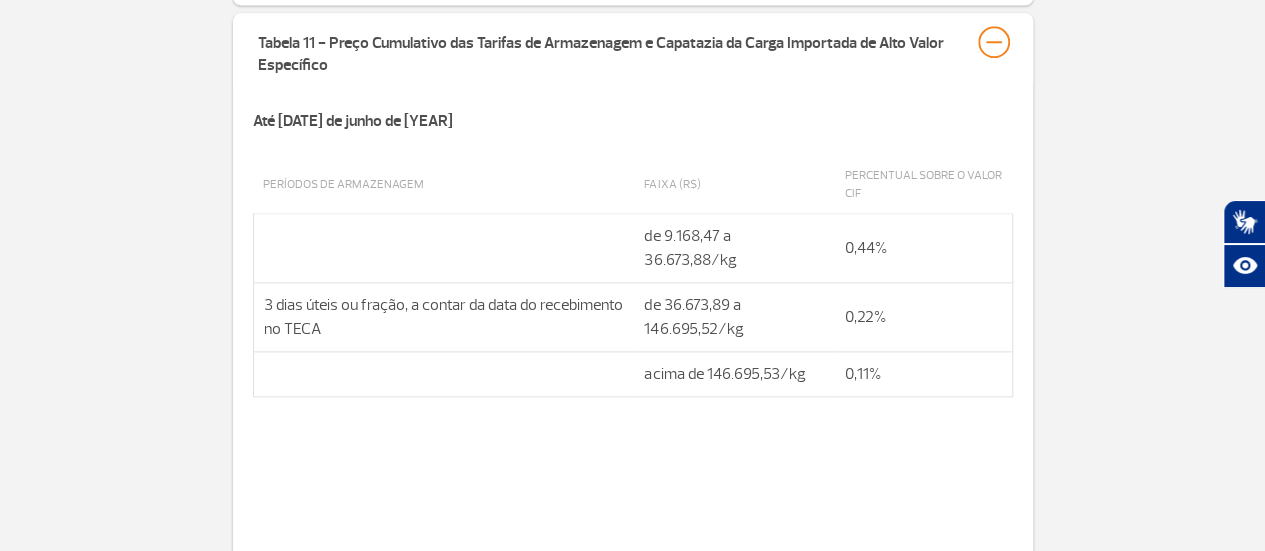 drag, startPoint x: 330, startPoint y: 63, endPoint x: 229, endPoint y: 37, distance: 104.292854 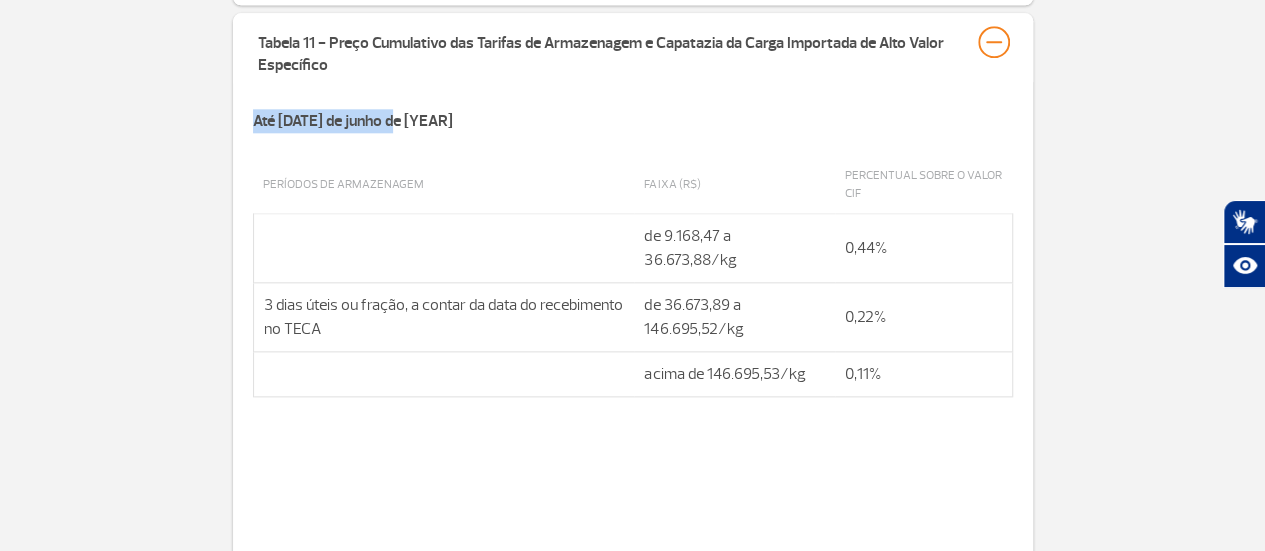 drag, startPoint x: 229, startPoint y: 37, endPoint x: 391, endPoint y: 93, distance: 171.40594 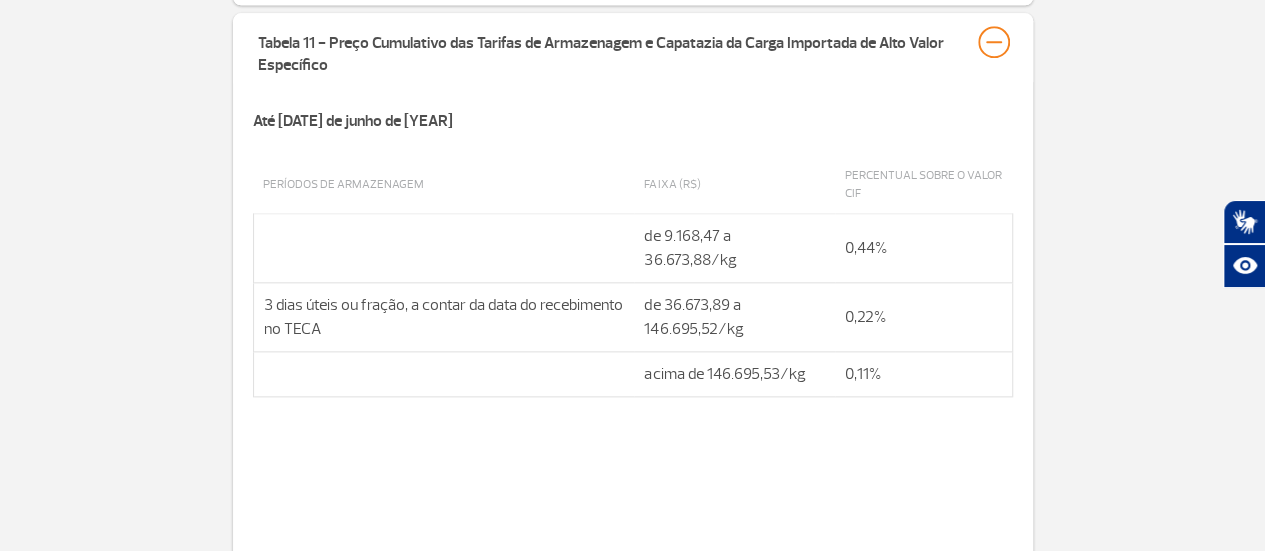 click at bounding box center [633, 433] 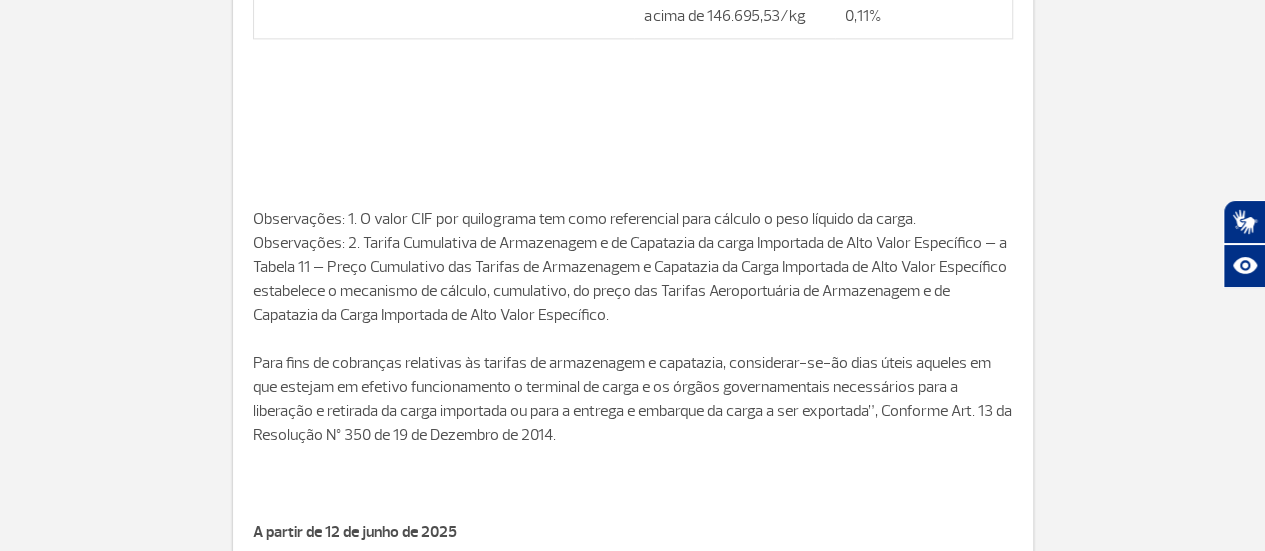 scroll, scrollTop: 1428, scrollLeft: 0, axis: vertical 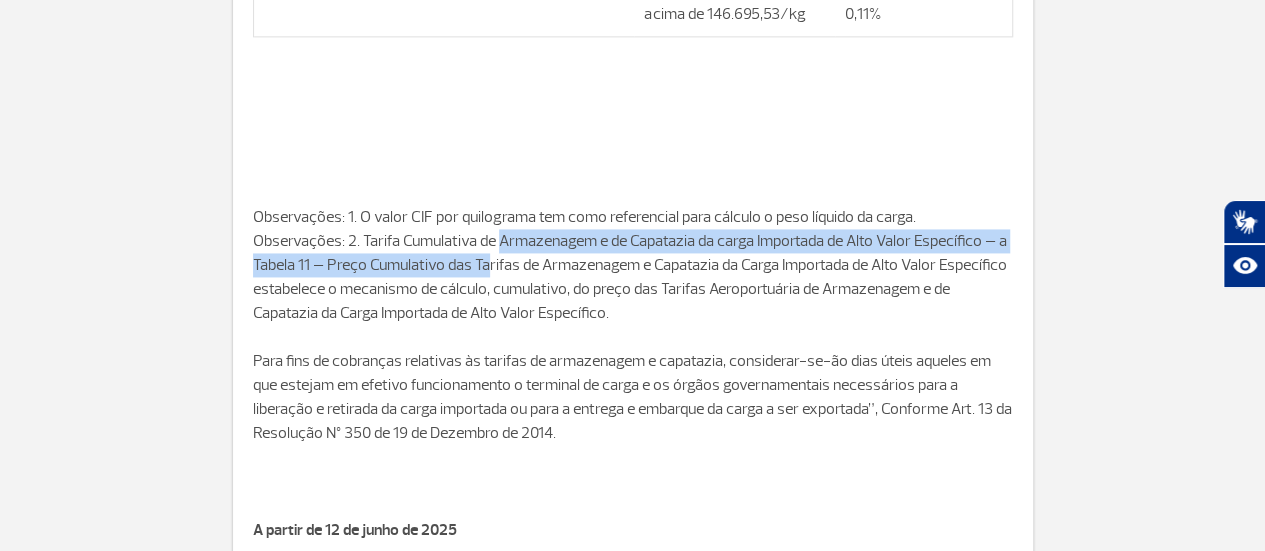 drag, startPoint x: 498, startPoint y: 216, endPoint x: 486, endPoint y: 239, distance: 25.942244 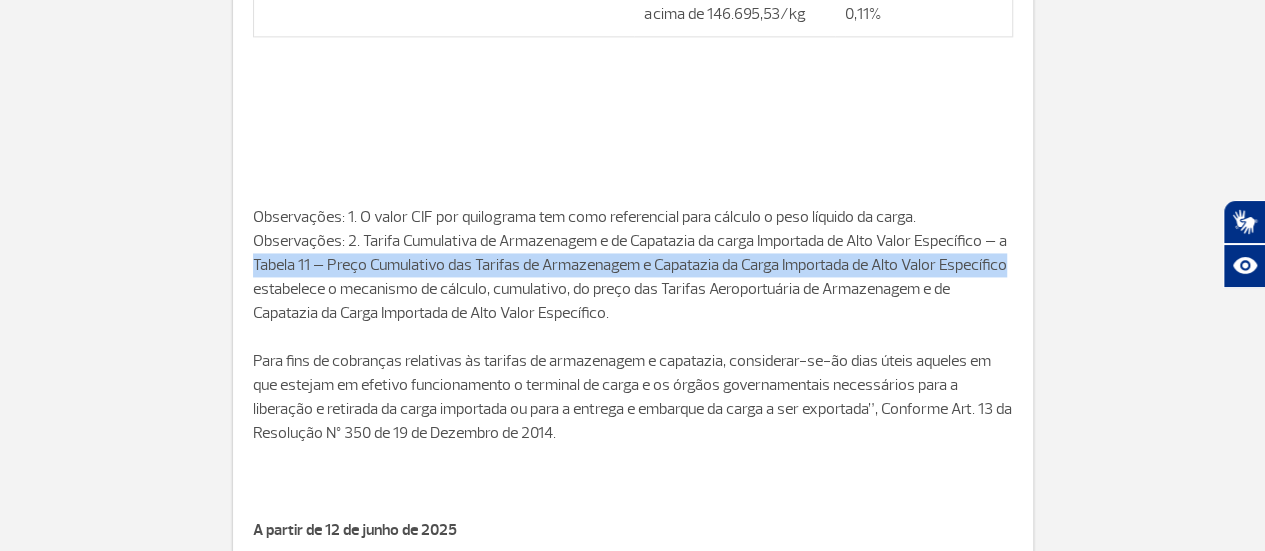 drag, startPoint x: 251, startPoint y: 239, endPoint x: 1004, endPoint y: 241, distance: 753.0027 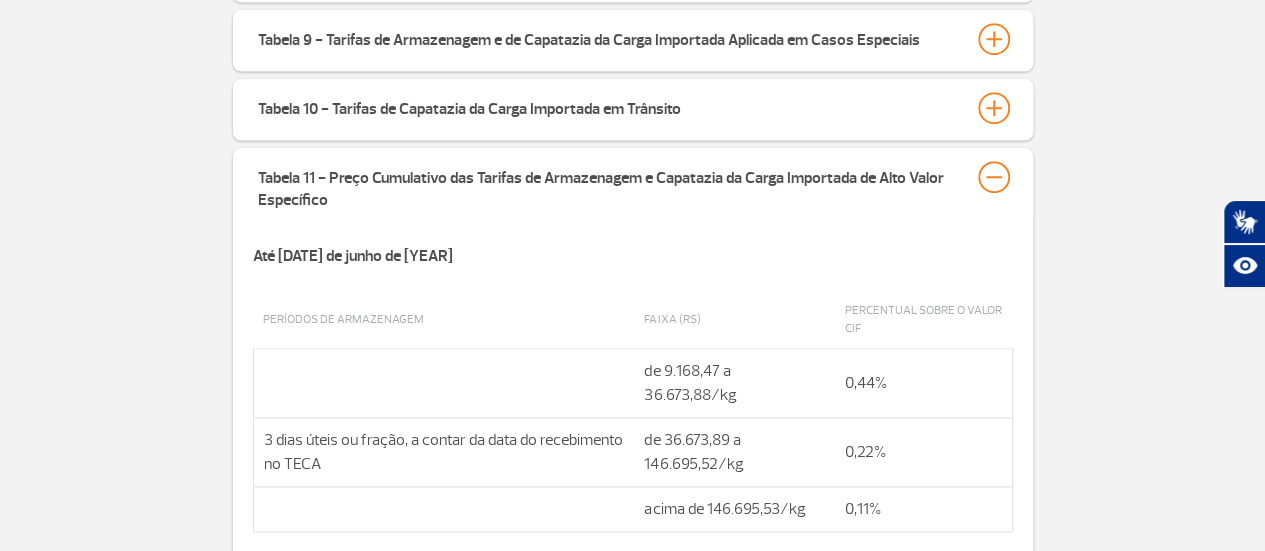 scroll, scrollTop: 988, scrollLeft: 0, axis: vertical 